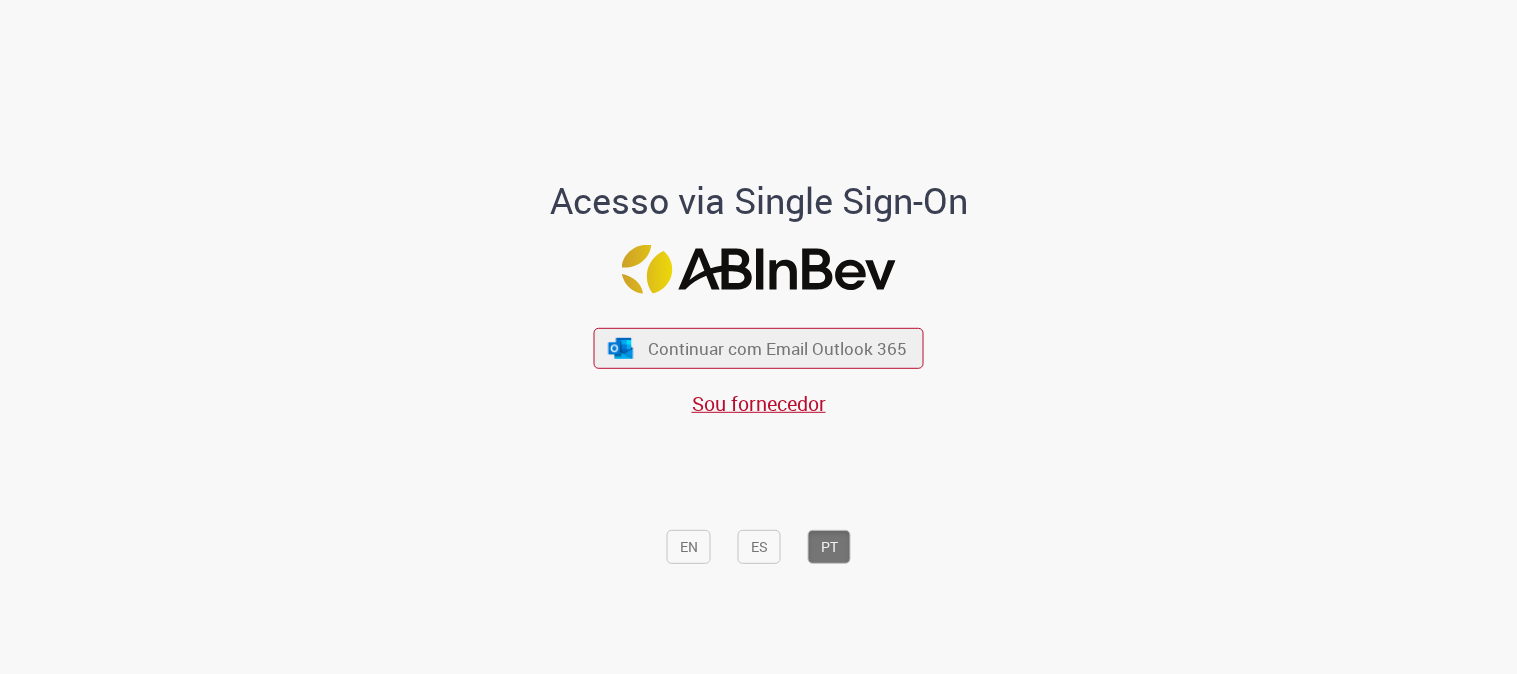 scroll, scrollTop: 0, scrollLeft: 0, axis: both 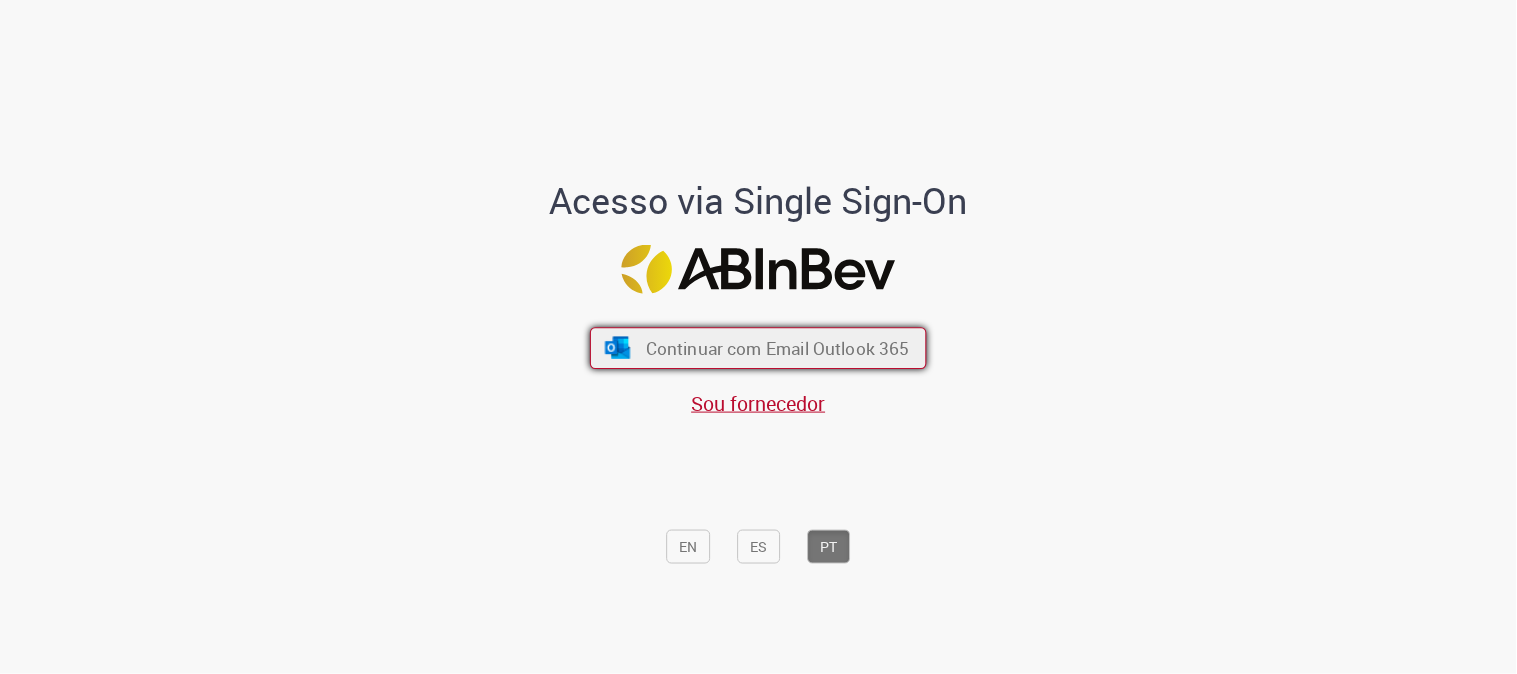 click at bounding box center (617, 348) 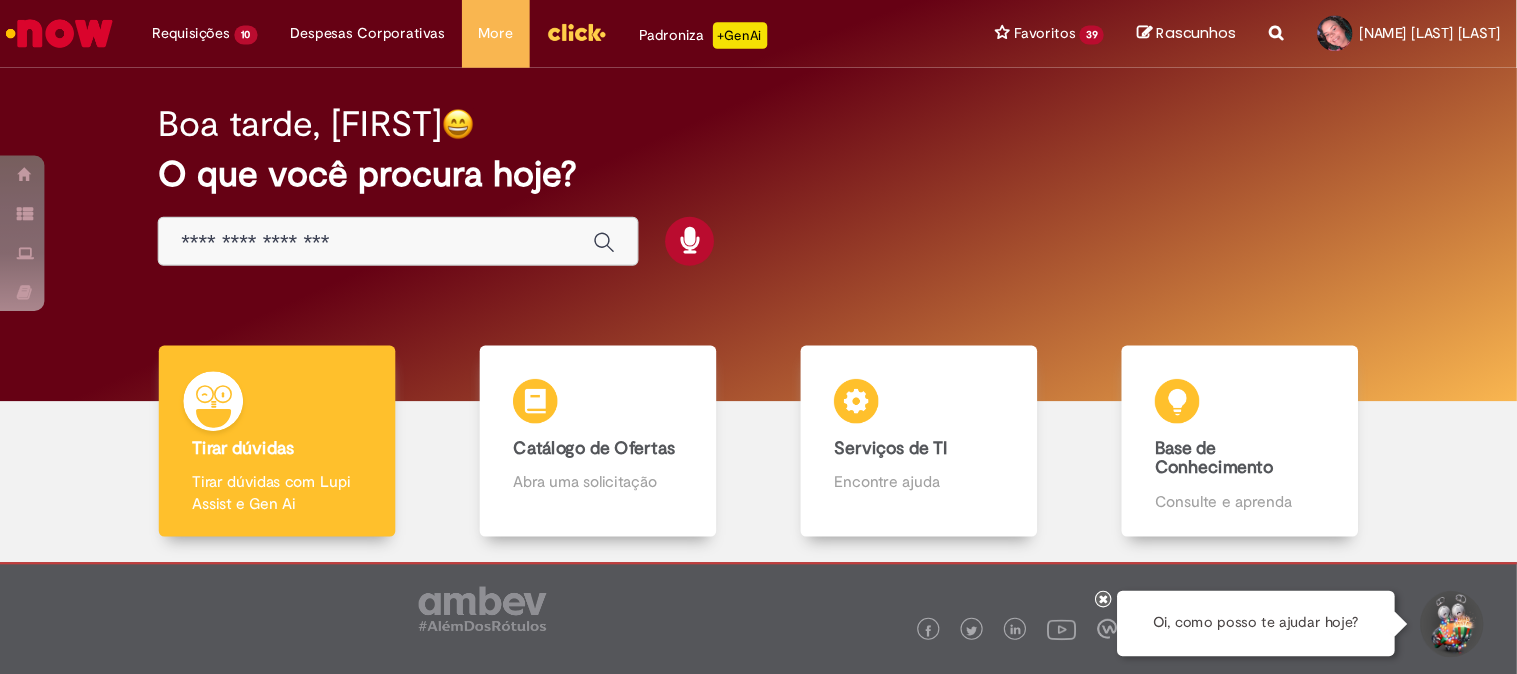 scroll, scrollTop: 0, scrollLeft: 0, axis: both 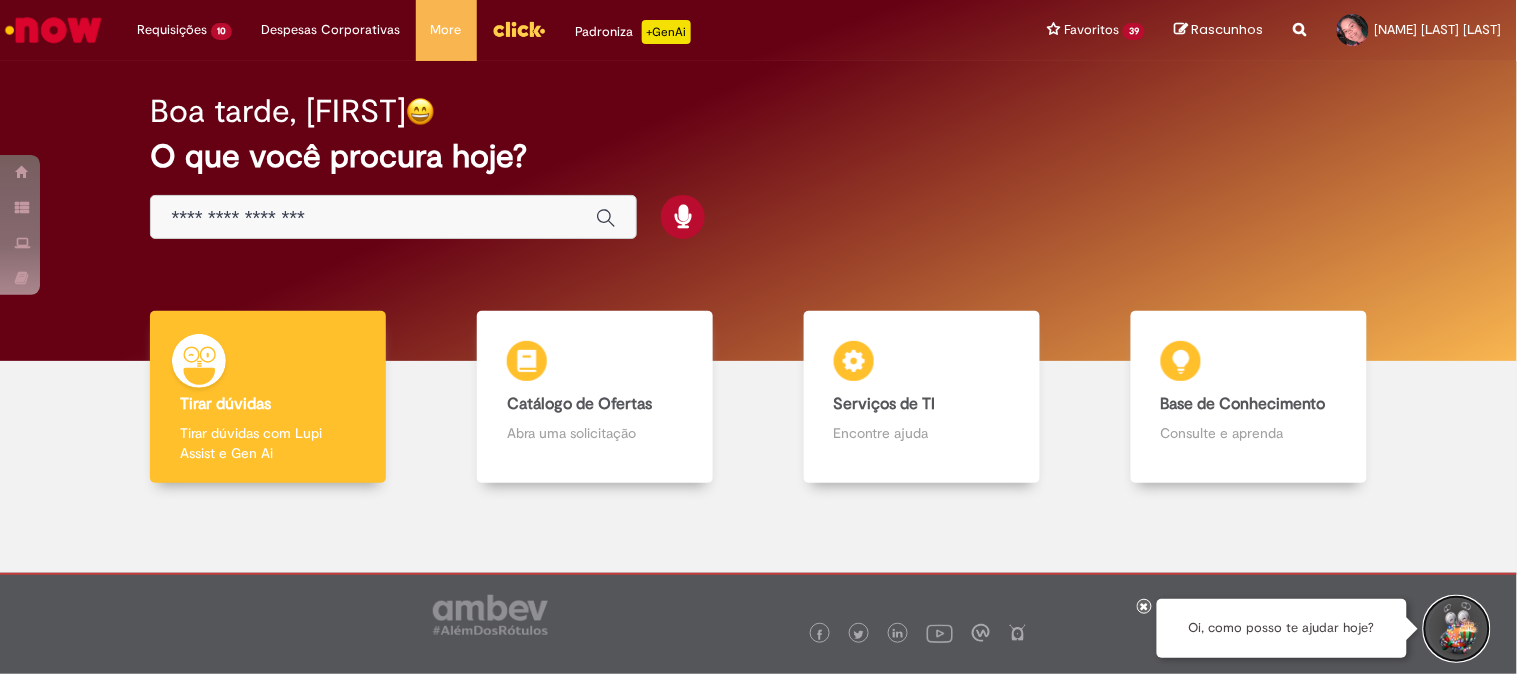 click at bounding box center (1457, 629) 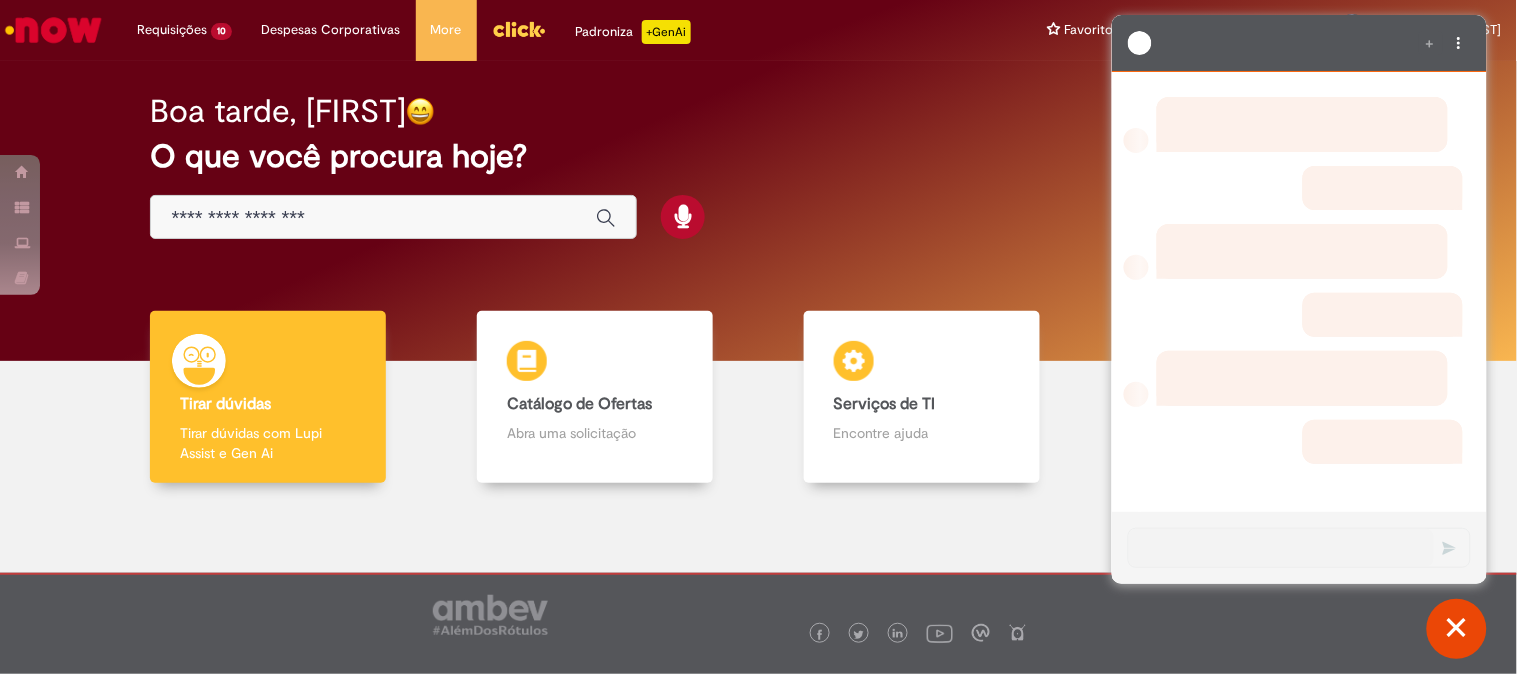scroll, scrollTop: 0, scrollLeft: 0, axis: both 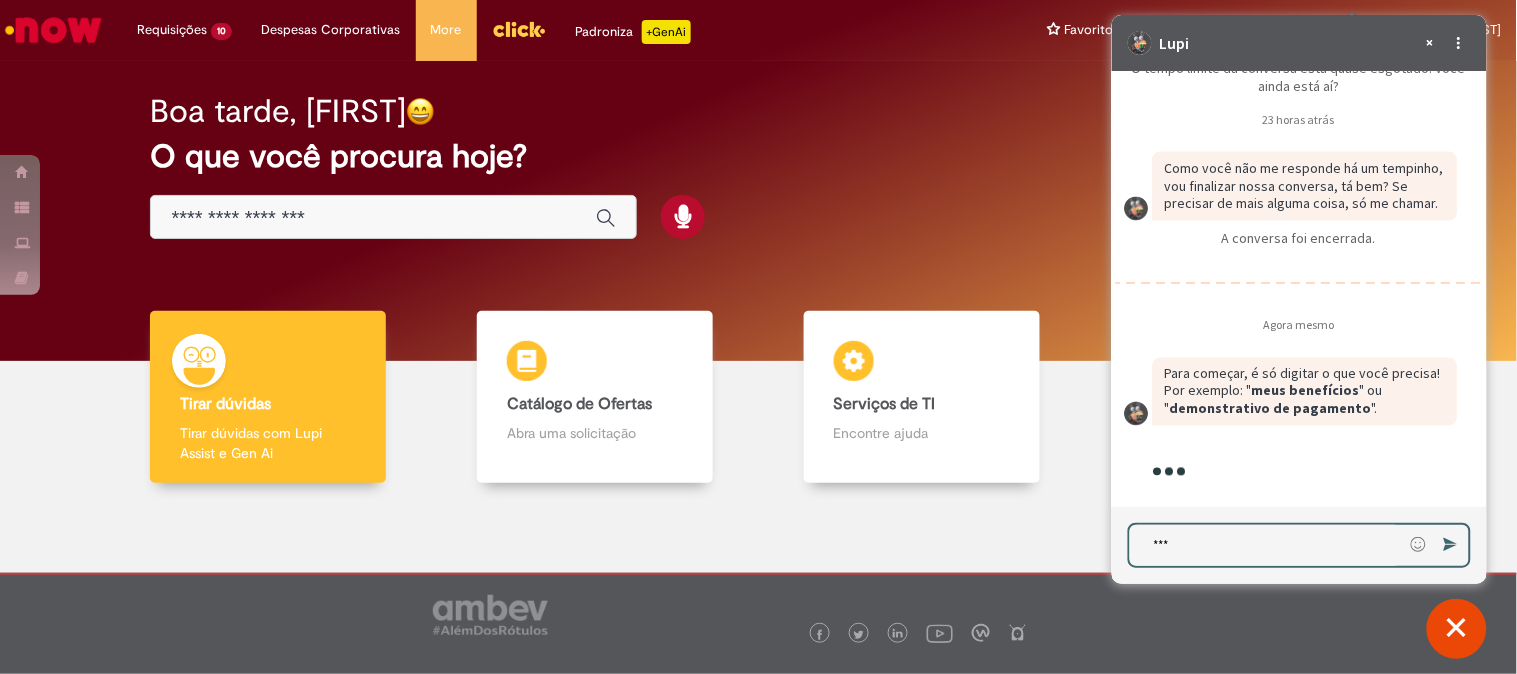 type on "****" 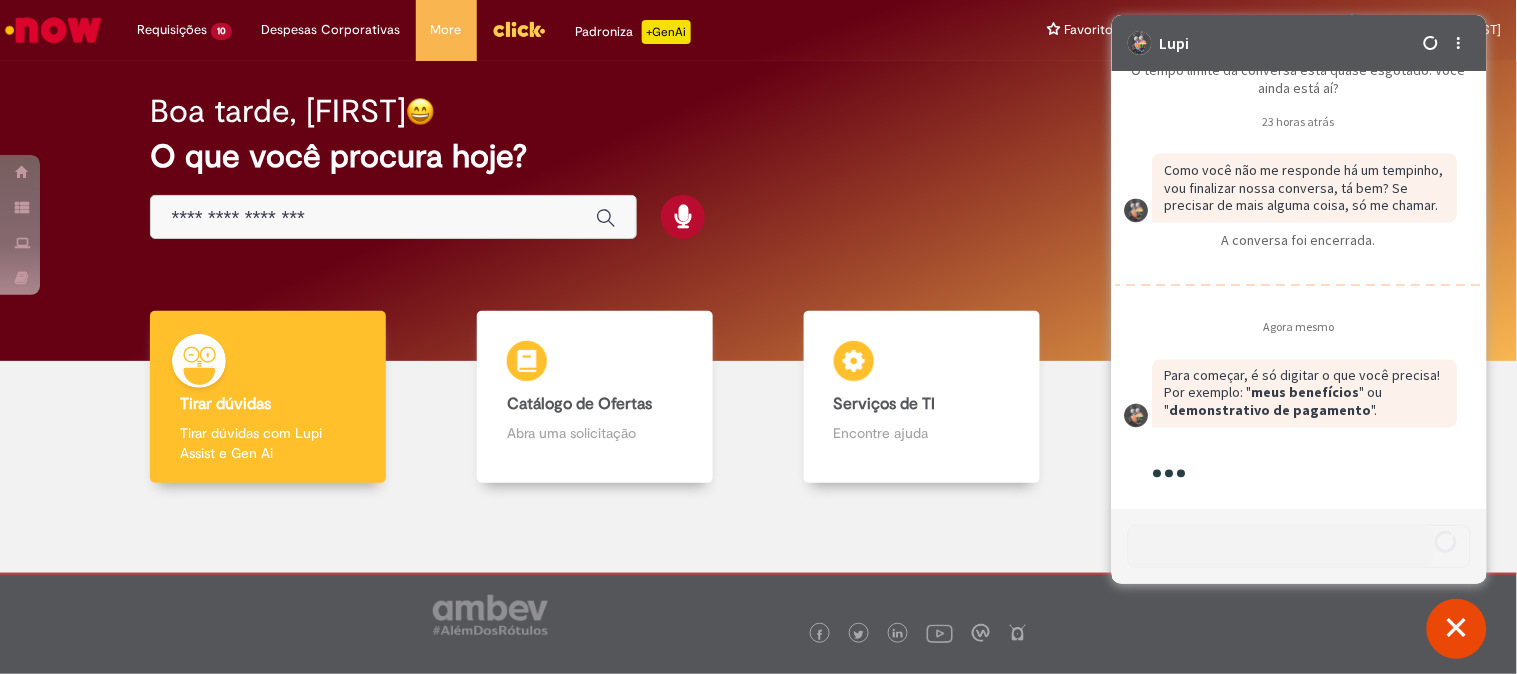 scroll, scrollTop: 2818, scrollLeft: 0, axis: vertical 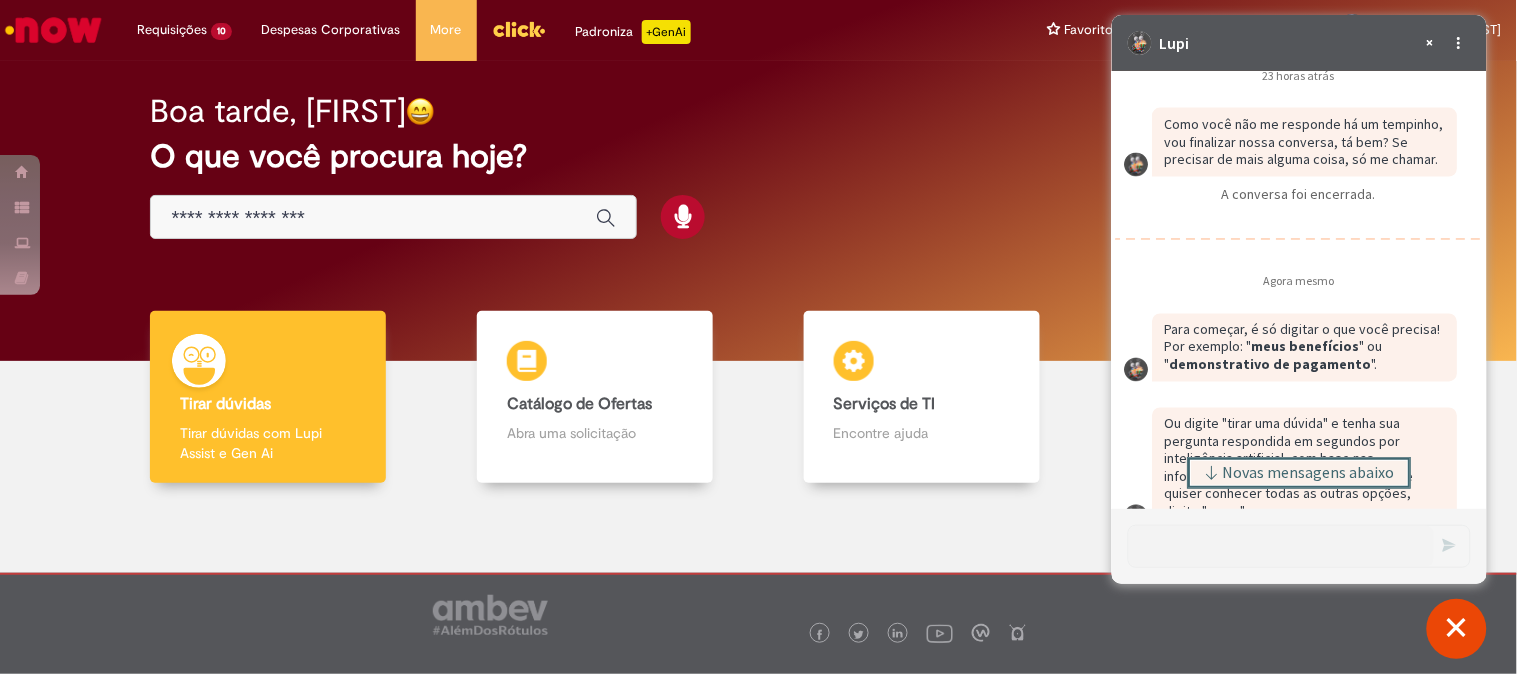 click on "Novas mensagens abaixo" at bounding box center (1308, 473) 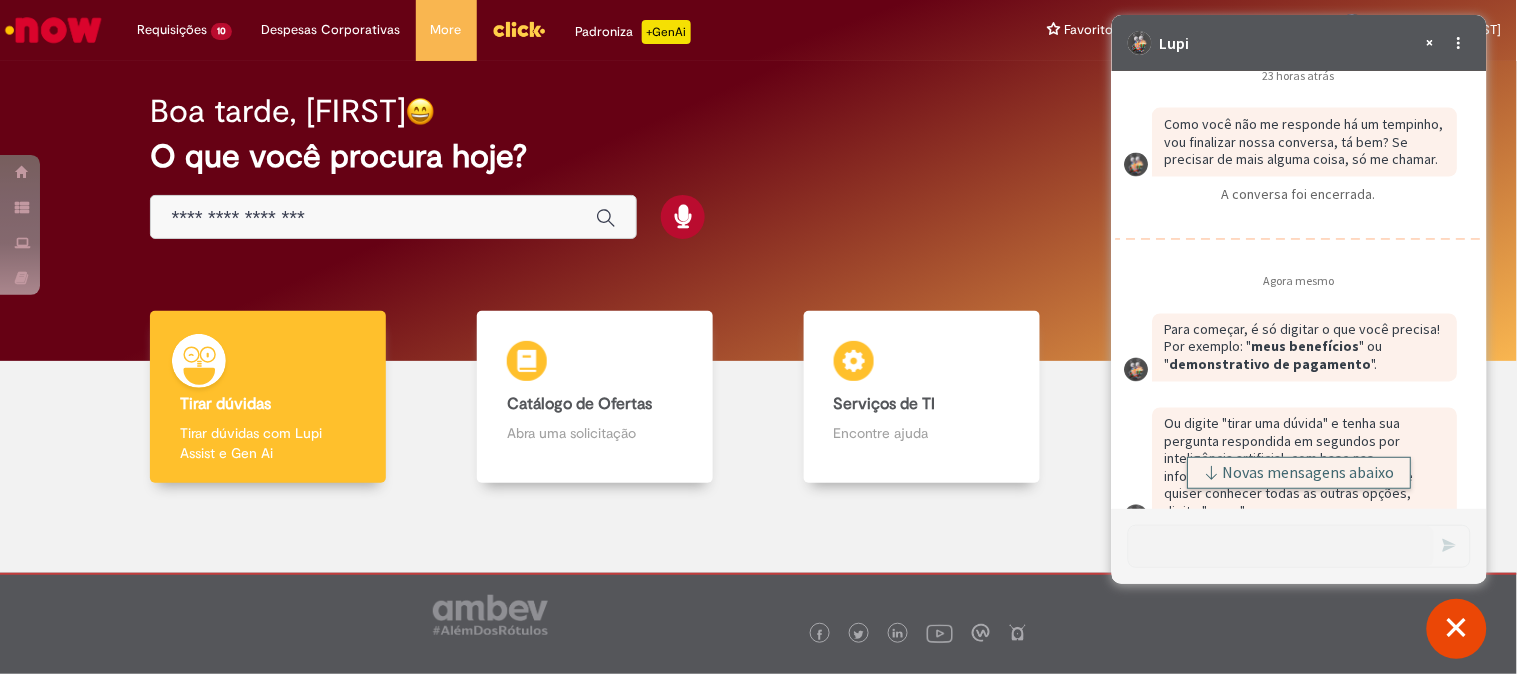 scroll, scrollTop: 3363, scrollLeft: 0, axis: vertical 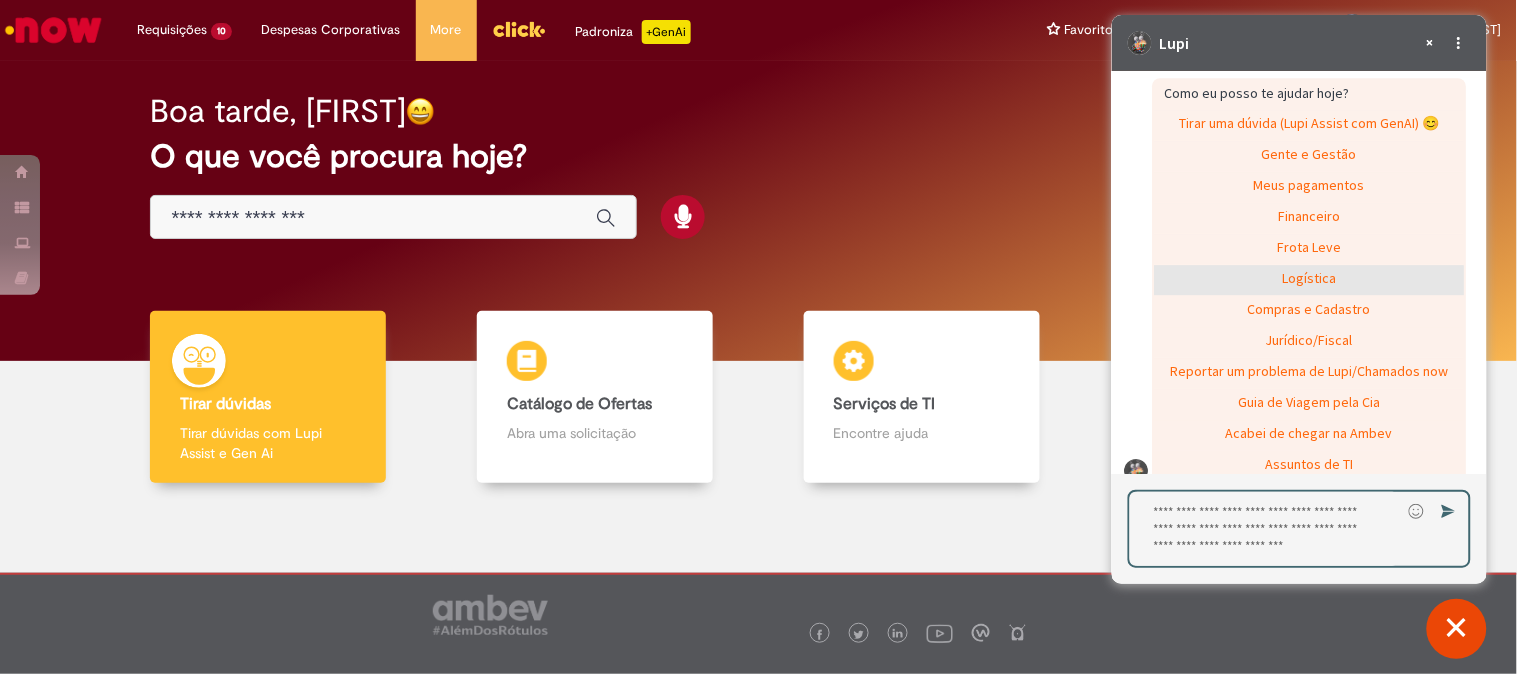 click on "Logística" 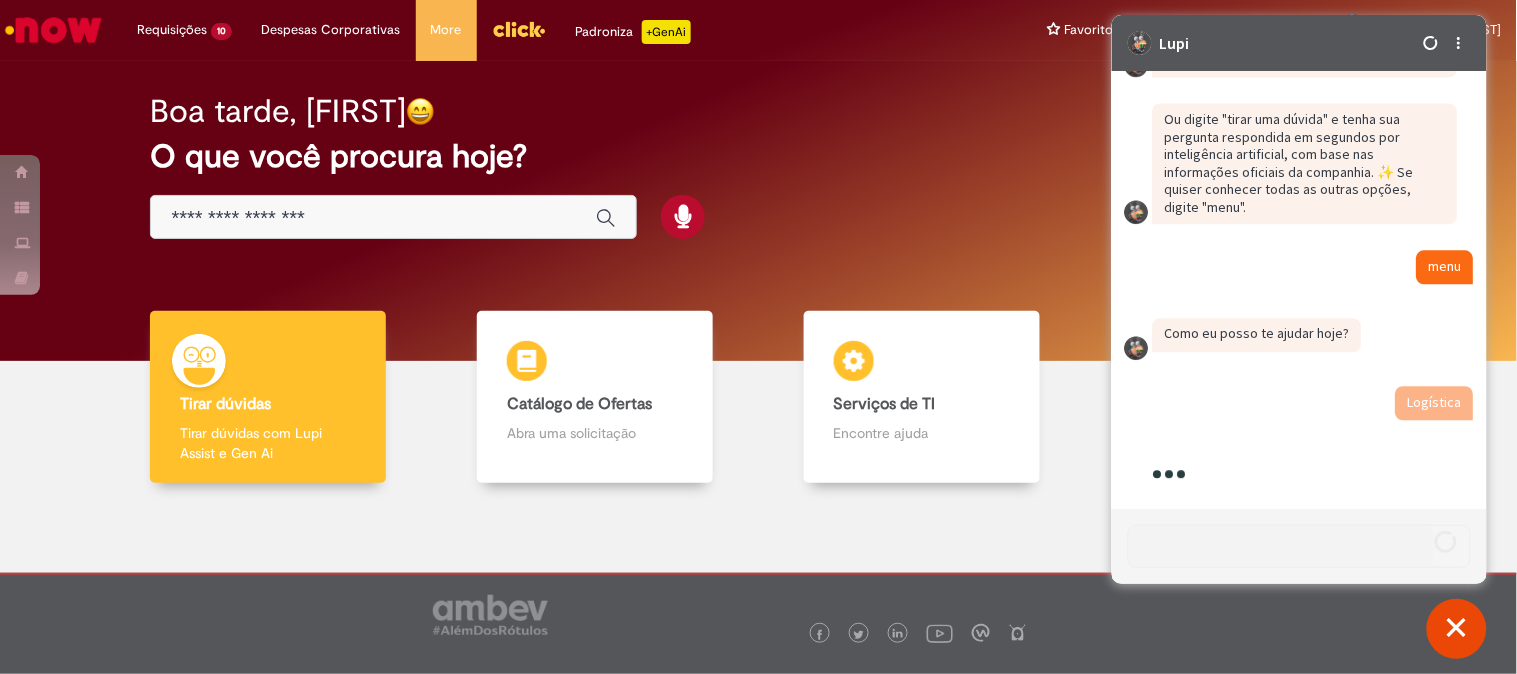 scroll, scrollTop: 3136, scrollLeft: 0, axis: vertical 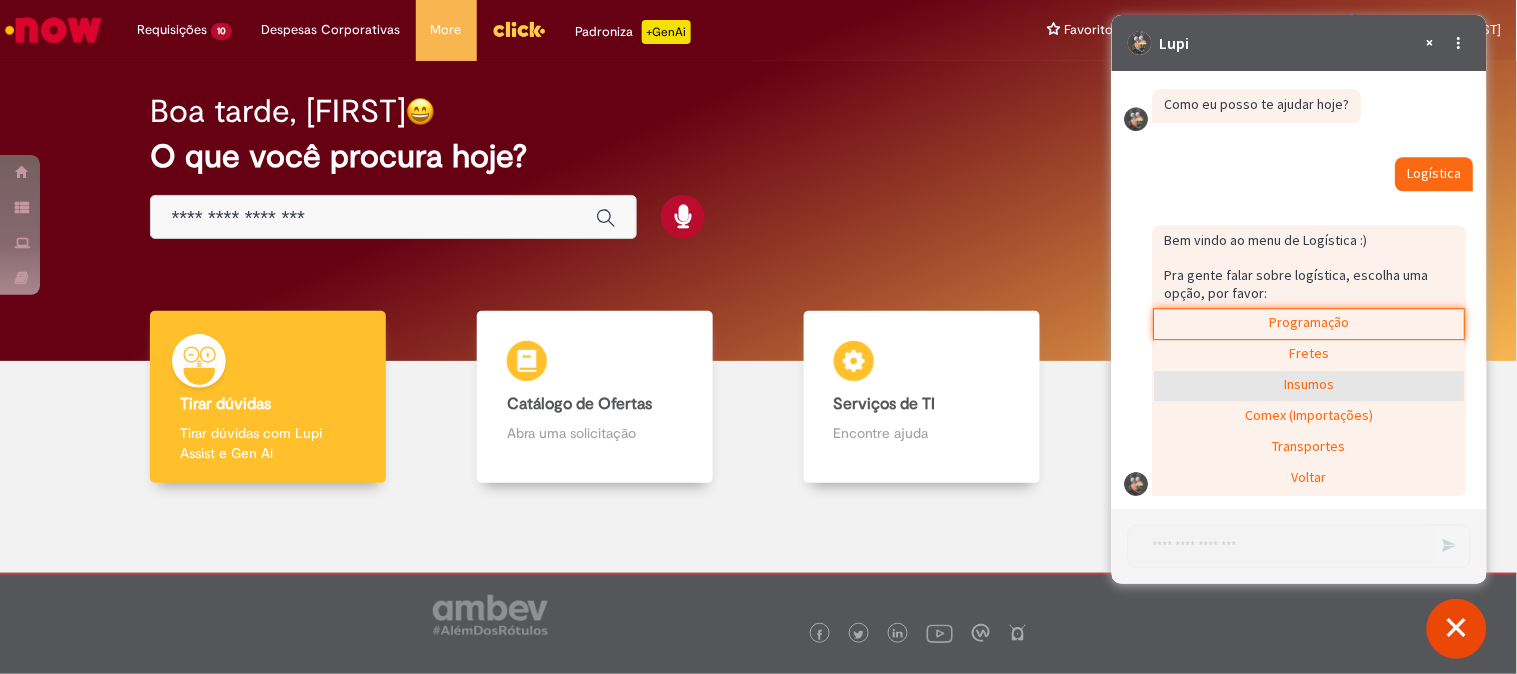 click on "Insumos" 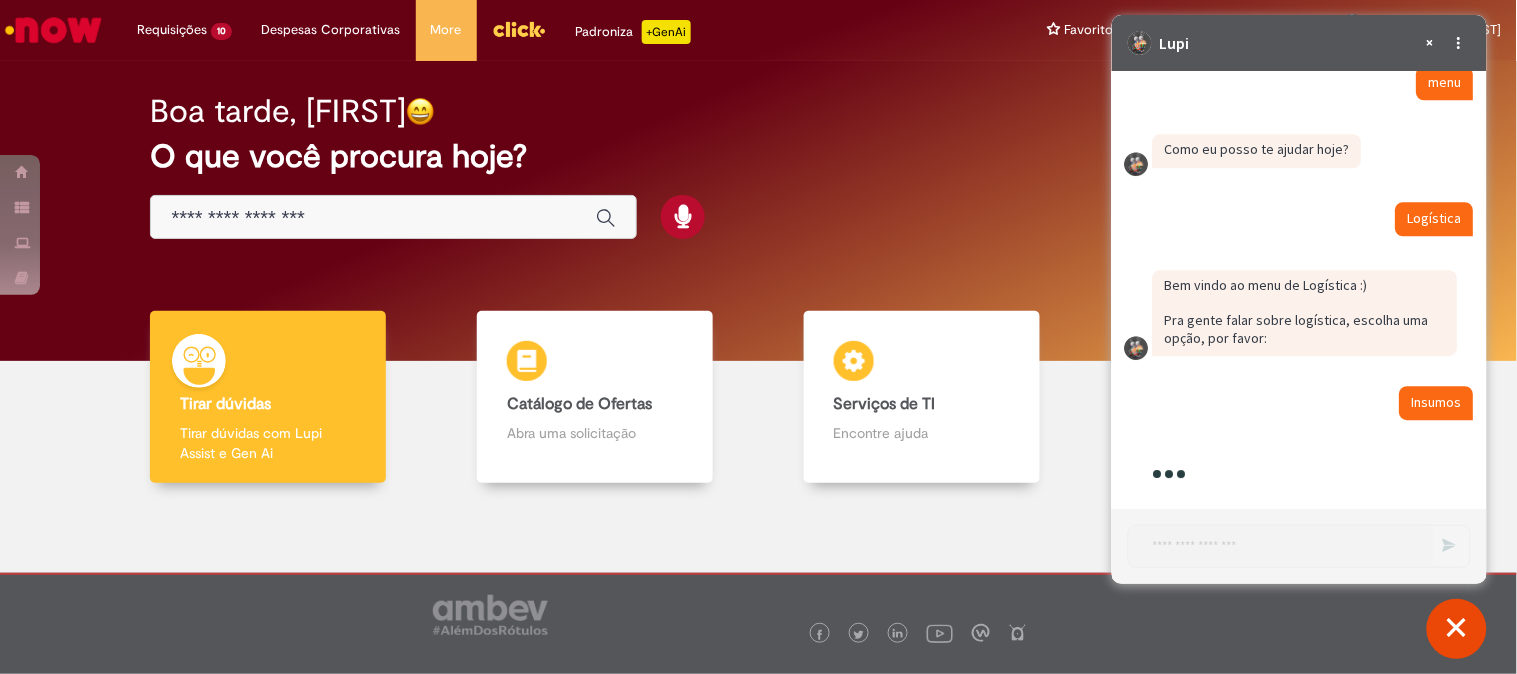 scroll, scrollTop: 3470, scrollLeft: 0, axis: vertical 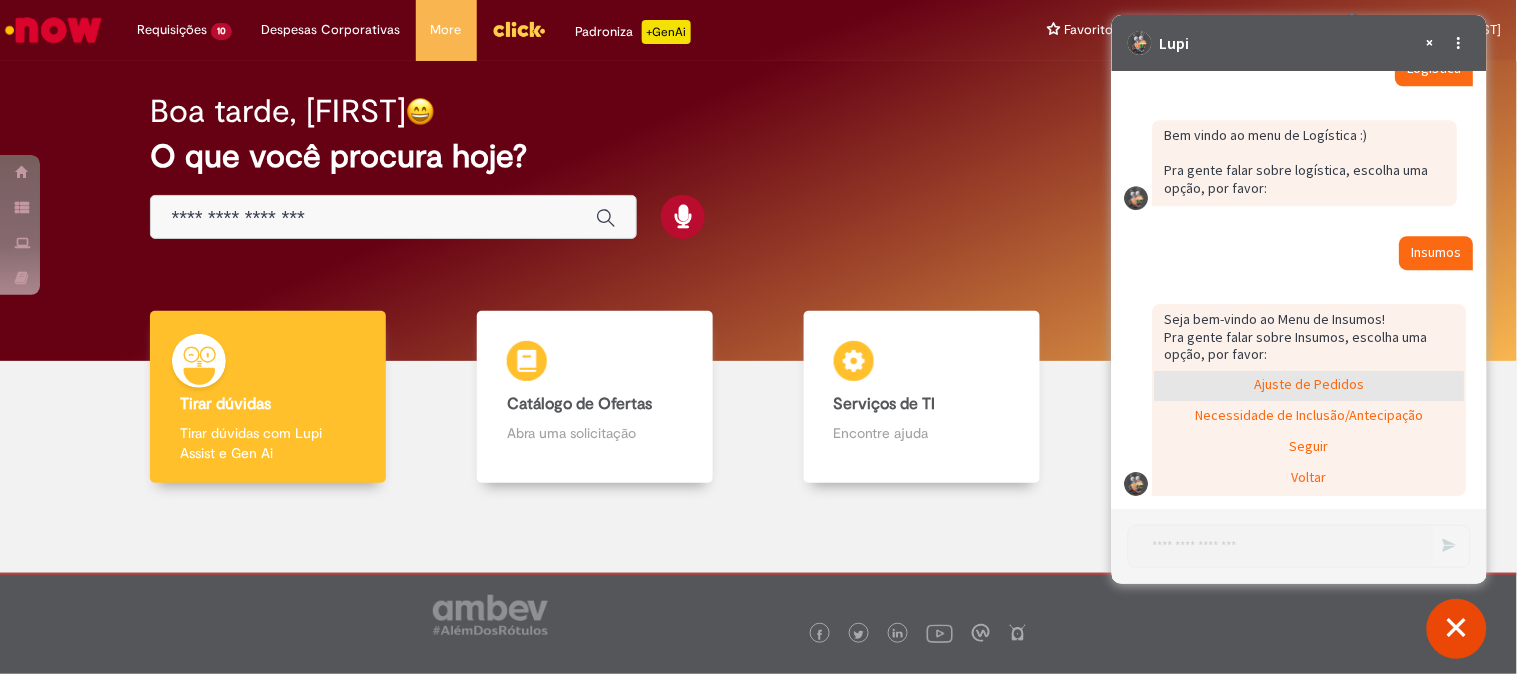 click on "Ajuste de Pedidos" 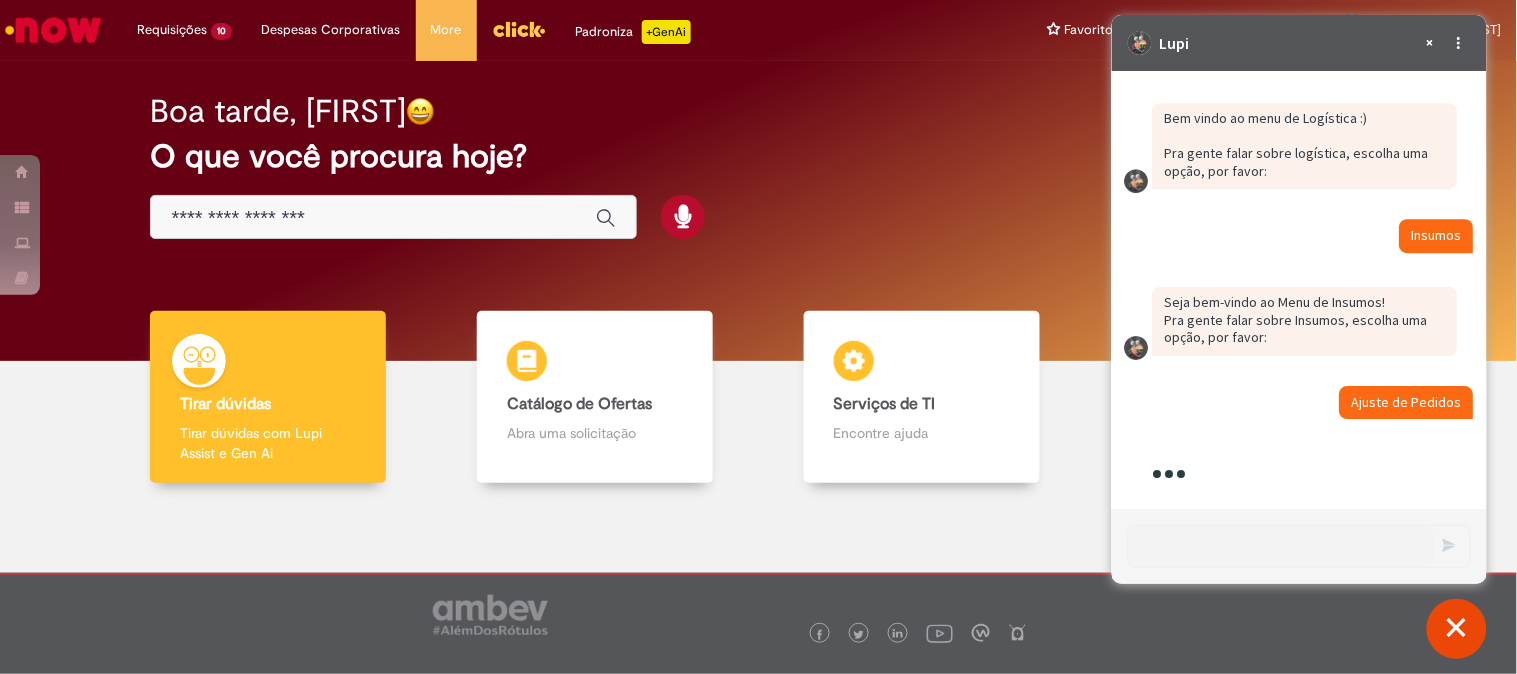 scroll, scrollTop: 3566, scrollLeft: 0, axis: vertical 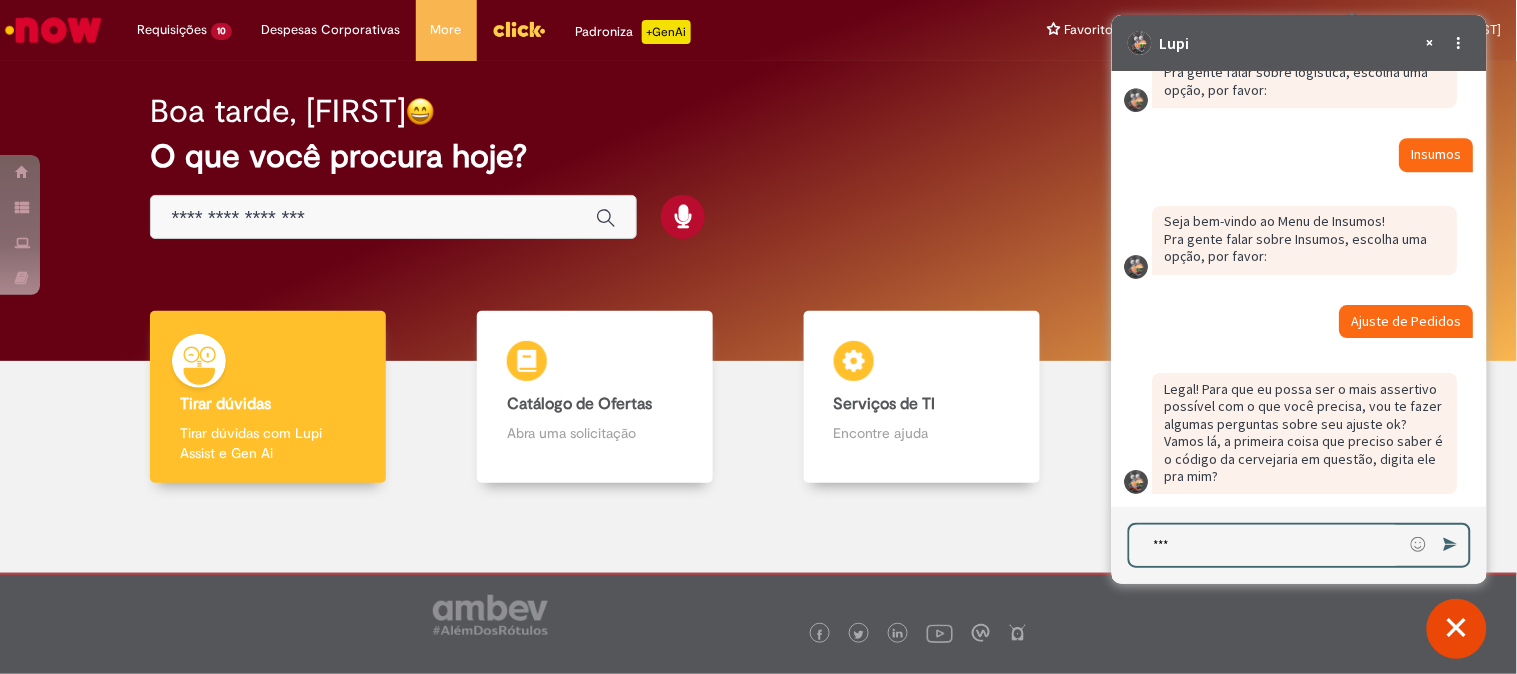 type on "****" 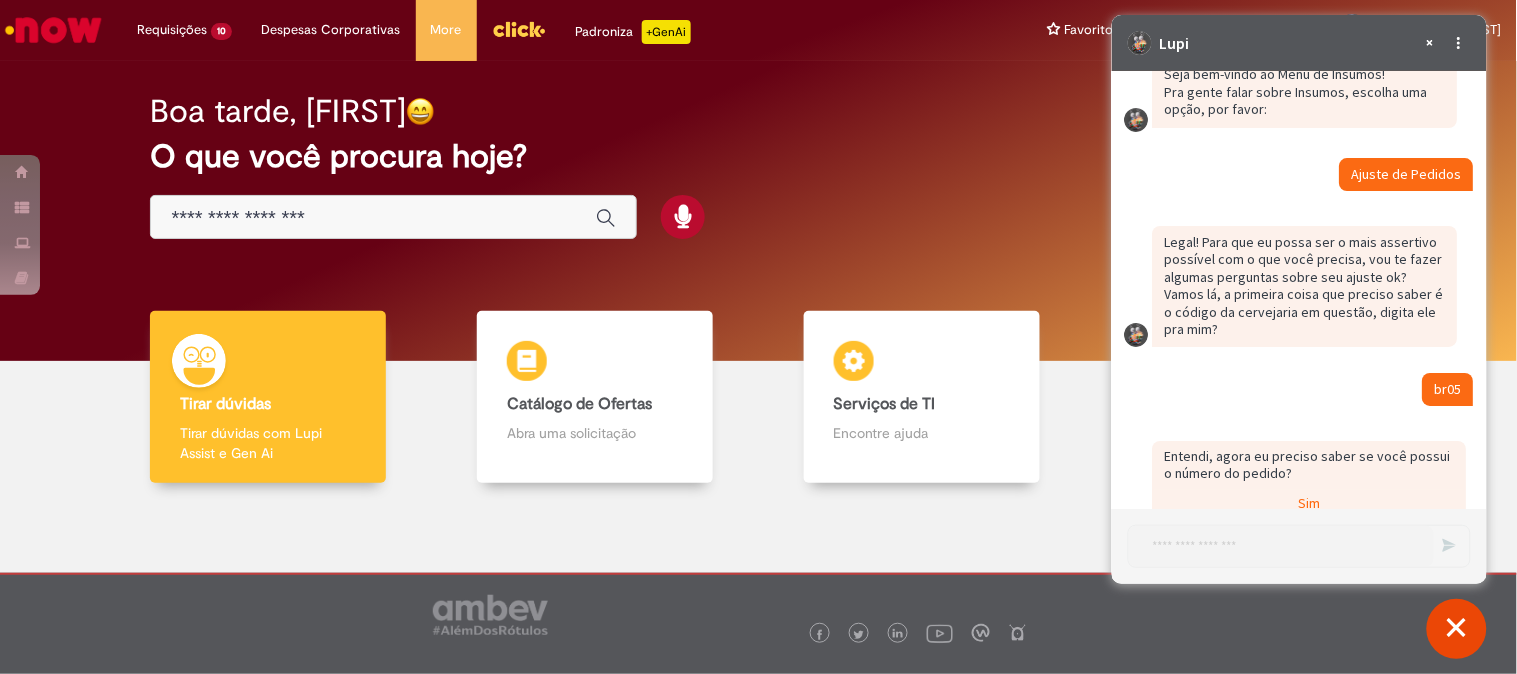 scroll, scrollTop: 3772, scrollLeft: 0, axis: vertical 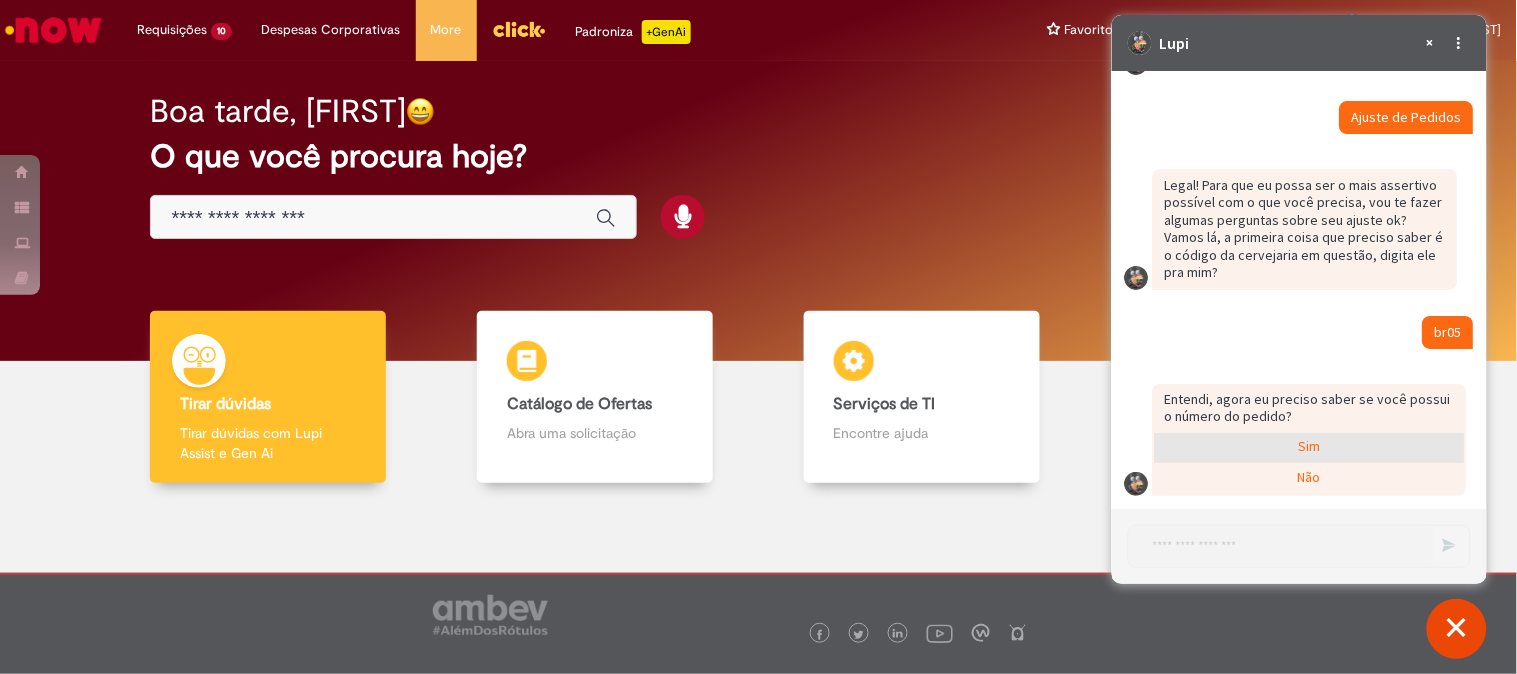 click on "Sim" 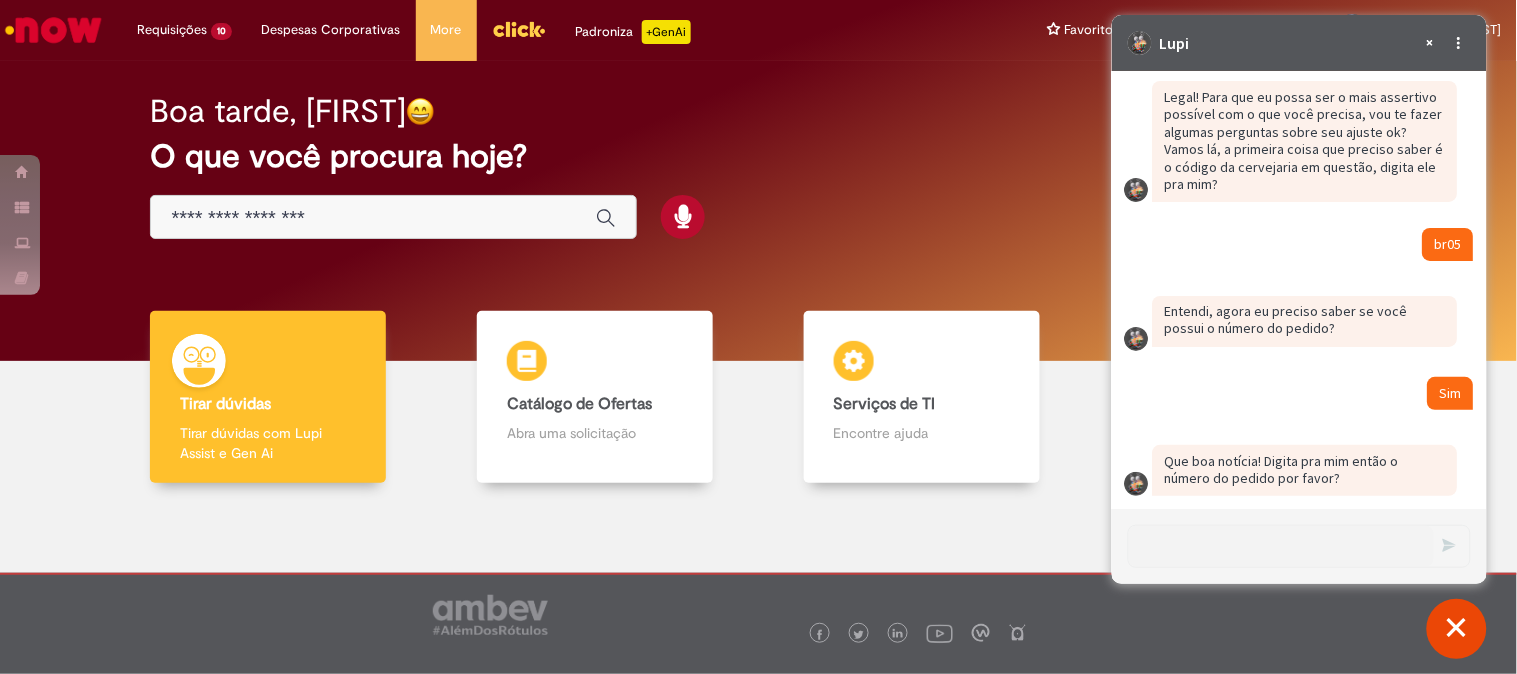 scroll, scrollTop: 3861, scrollLeft: 0, axis: vertical 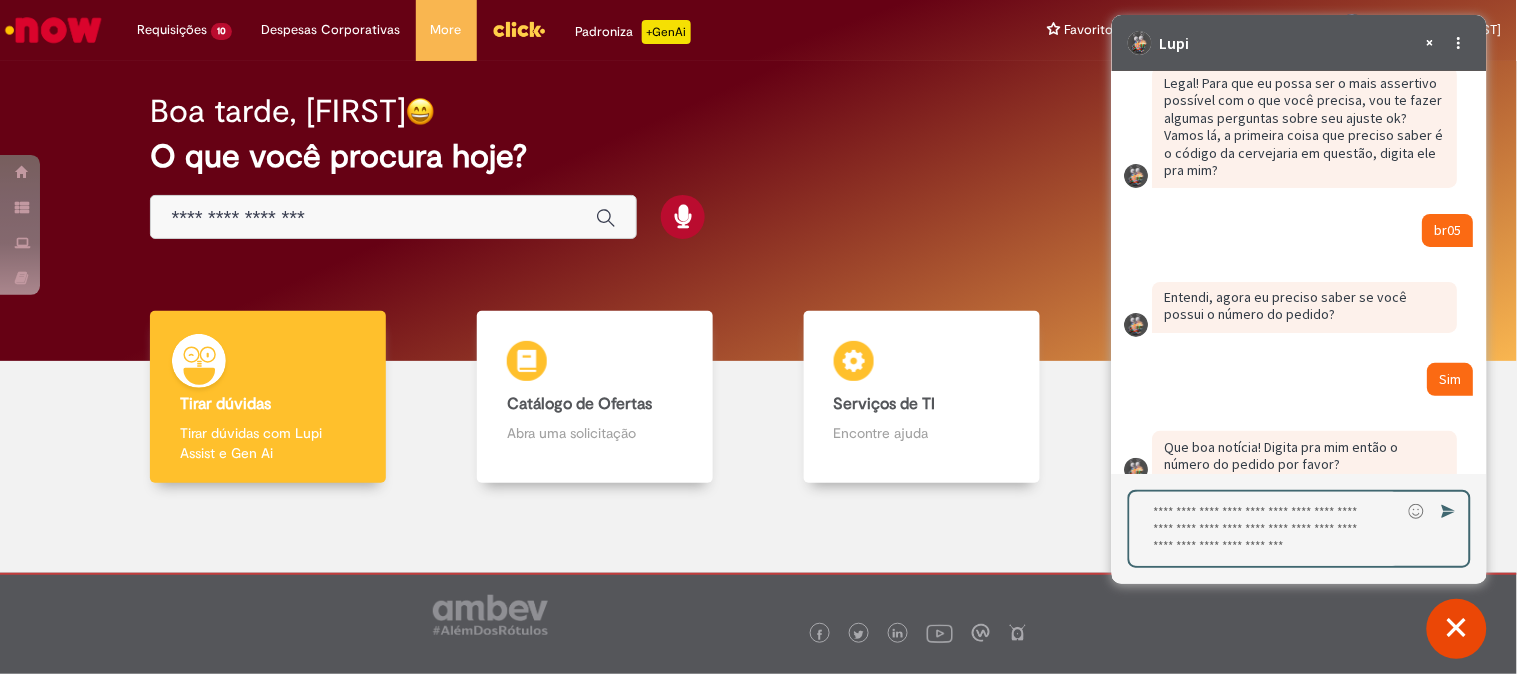 type on "**********" 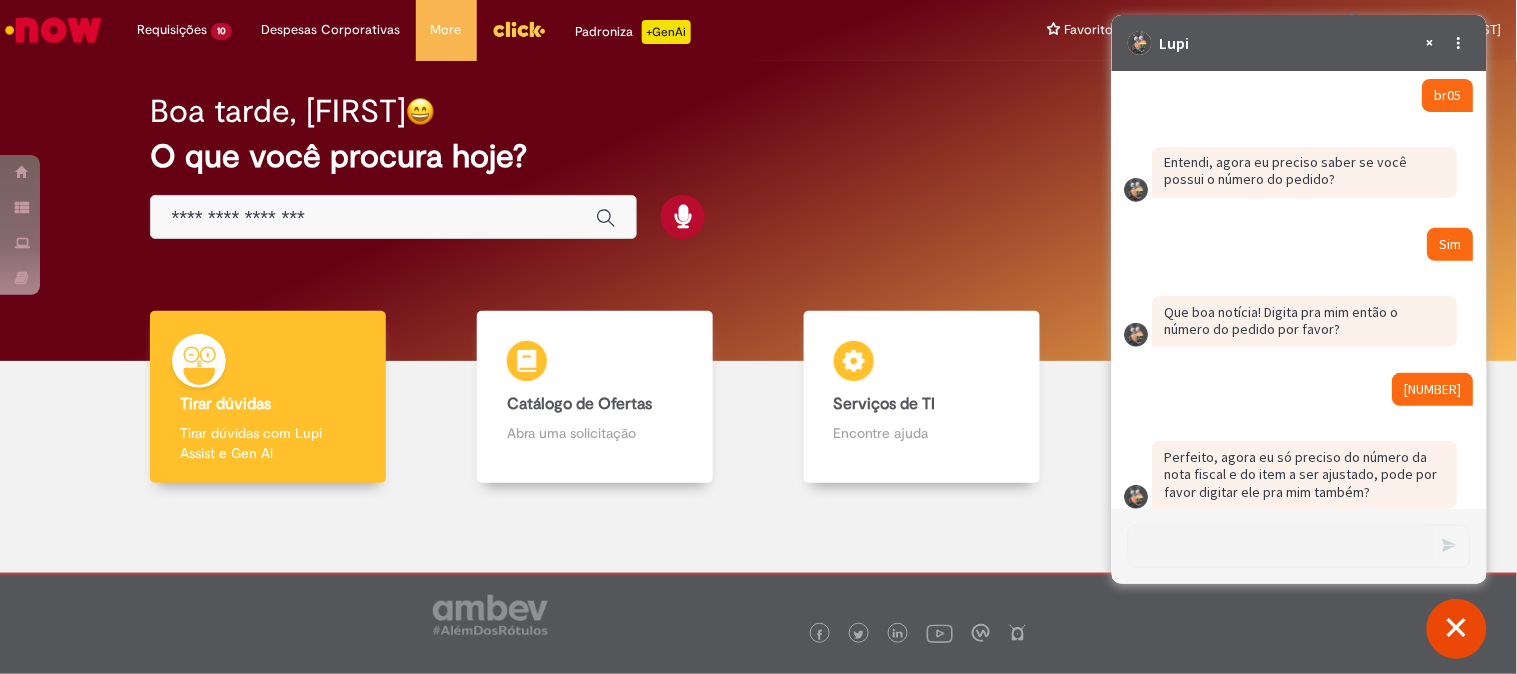 scroll, scrollTop: 4023, scrollLeft: 0, axis: vertical 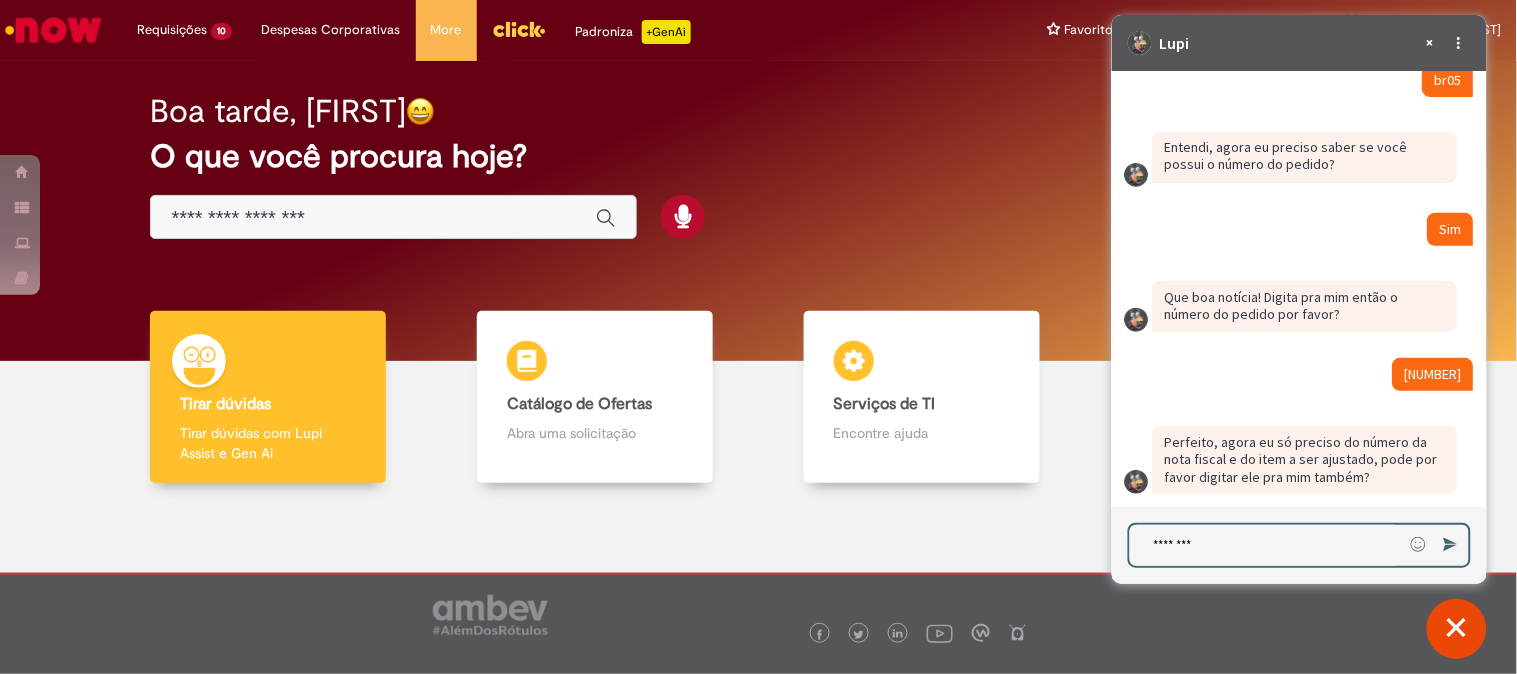 type on "*********" 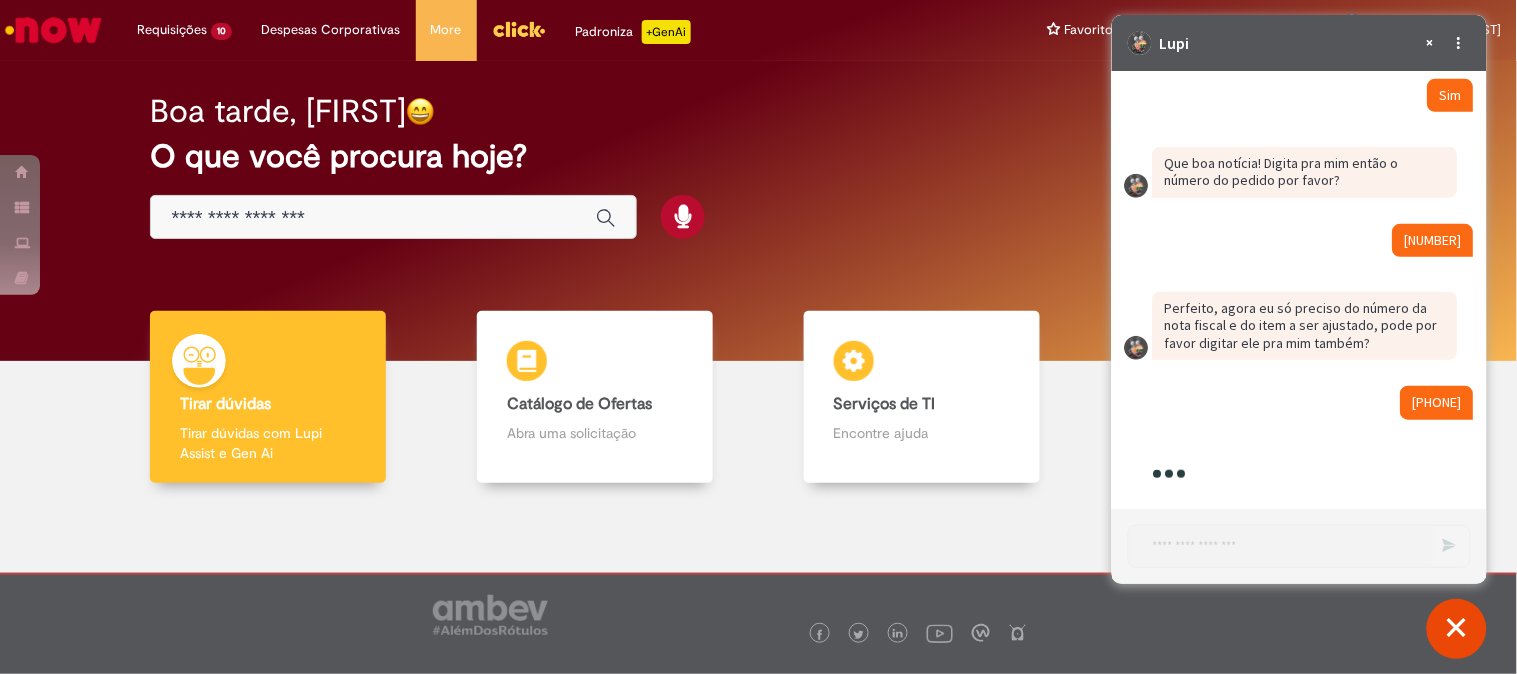 scroll, scrollTop: 4445, scrollLeft: 0, axis: vertical 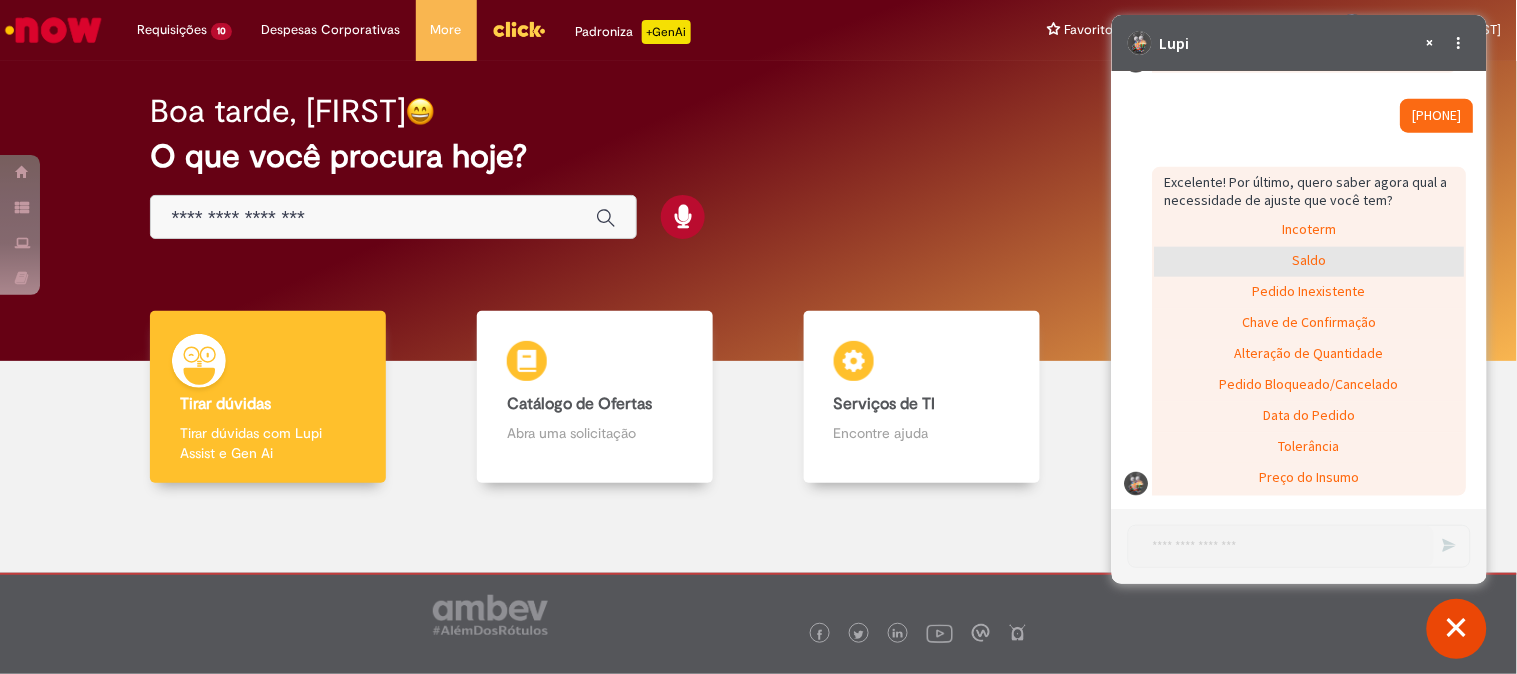click on "Saldo" 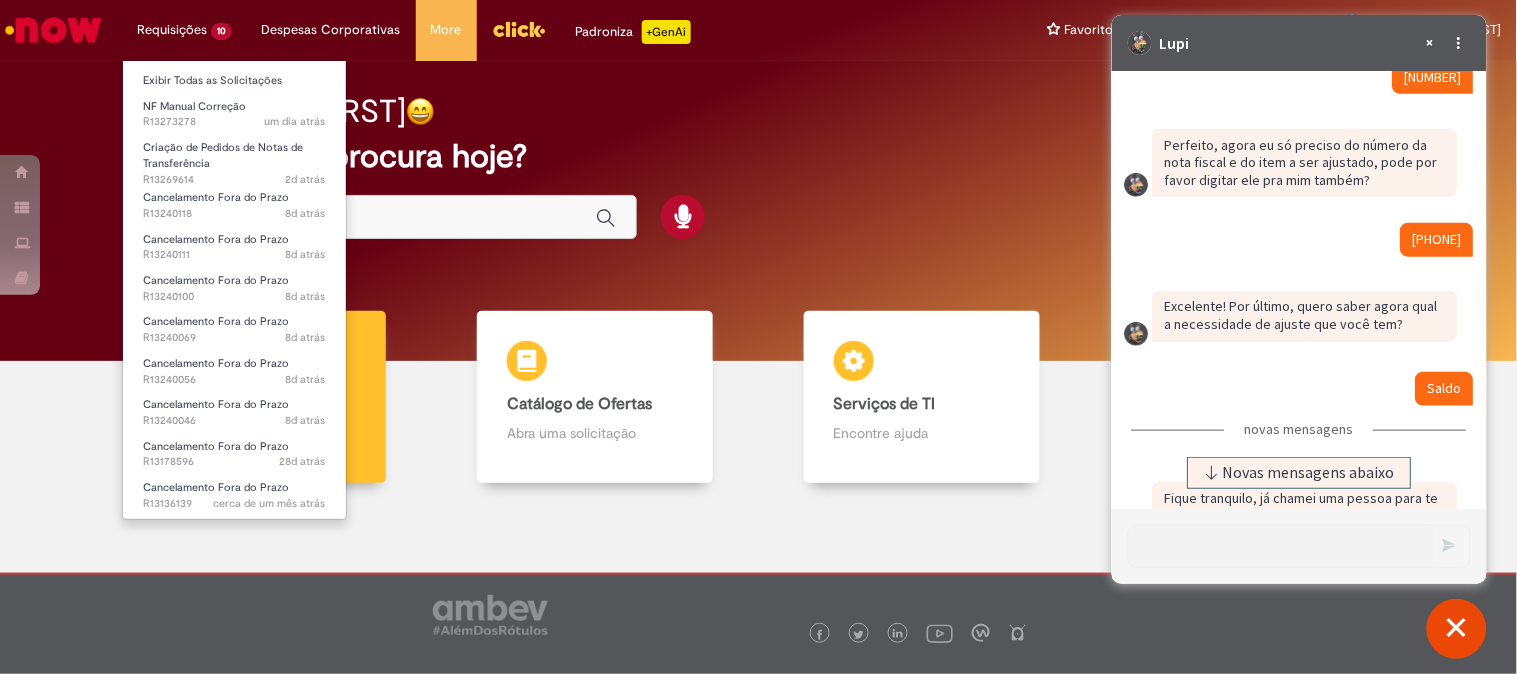 scroll, scrollTop: 4554, scrollLeft: 0, axis: vertical 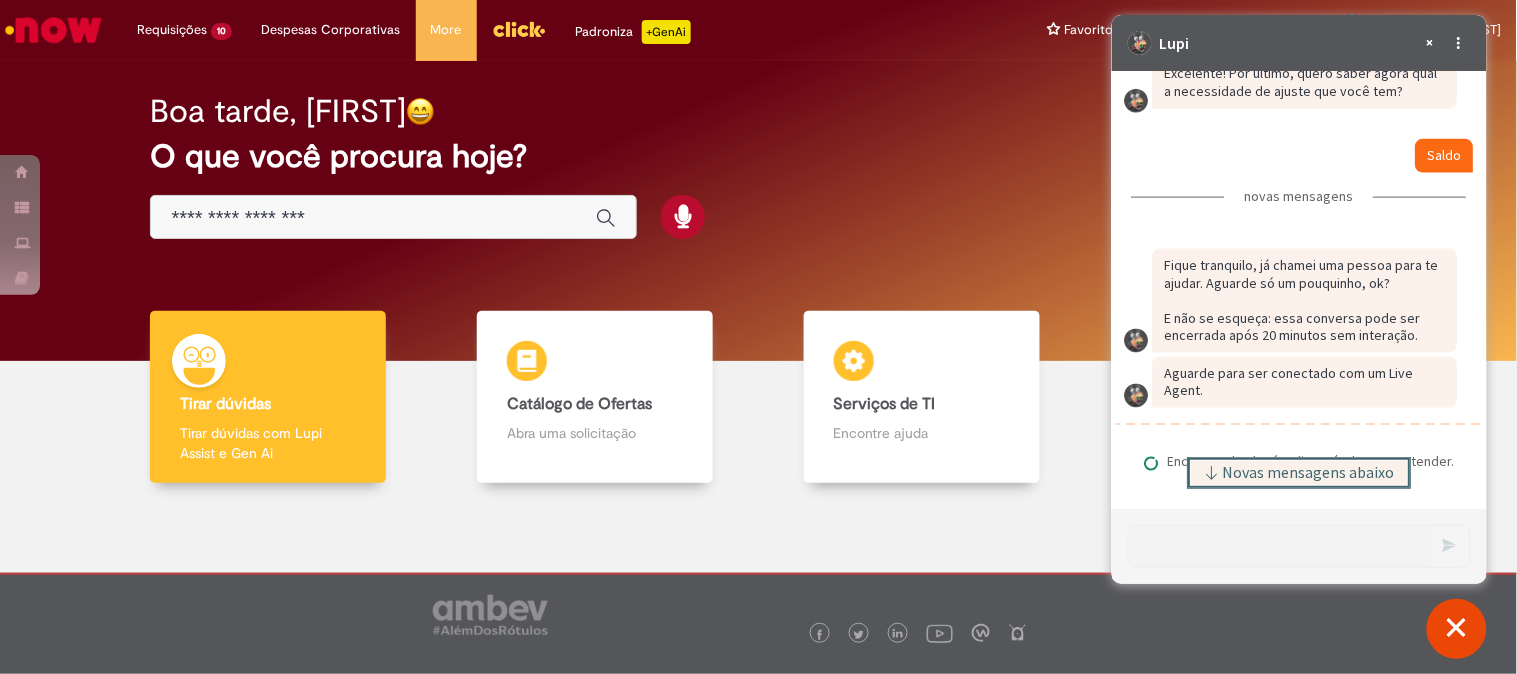 click on "Novas mensagens abaixo" at bounding box center [1308, 473] 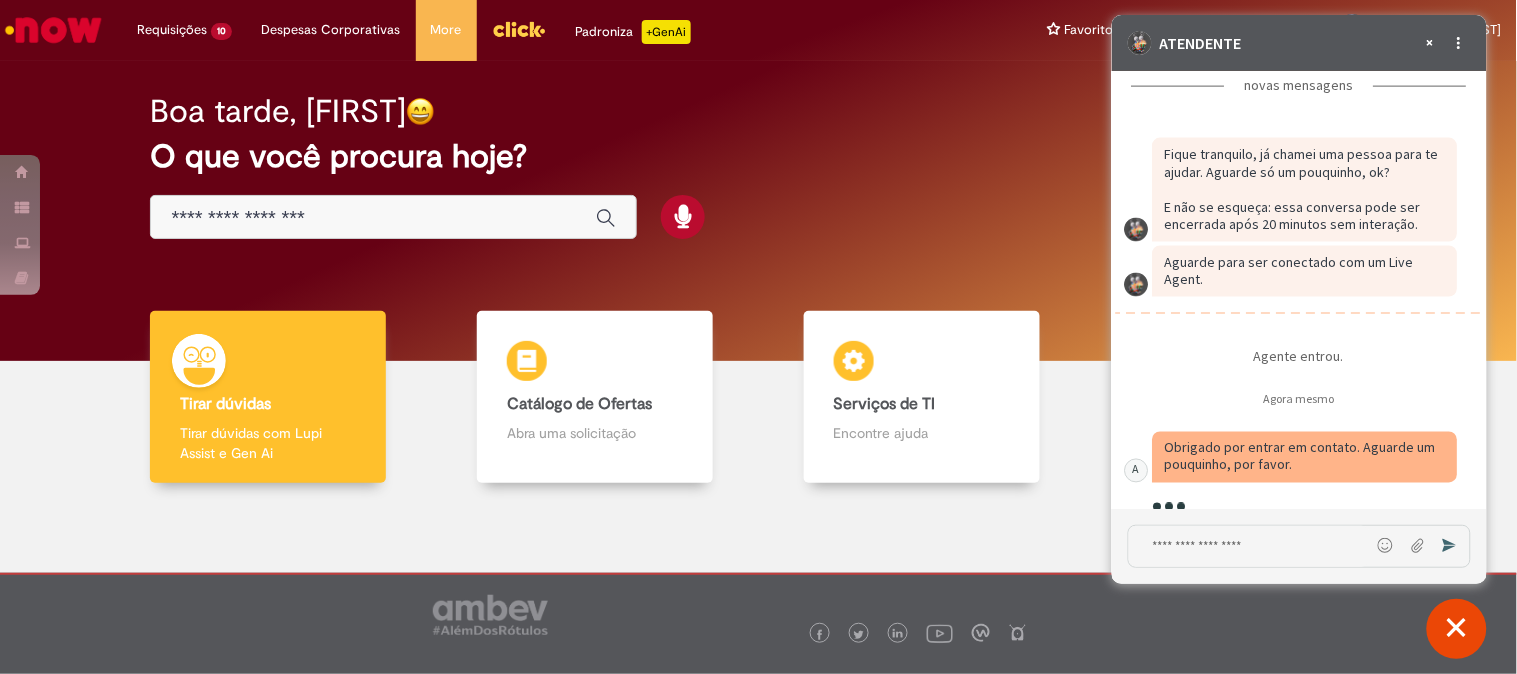 scroll, scrollTop: 4698, scrollLeft: 0, axis: vertical 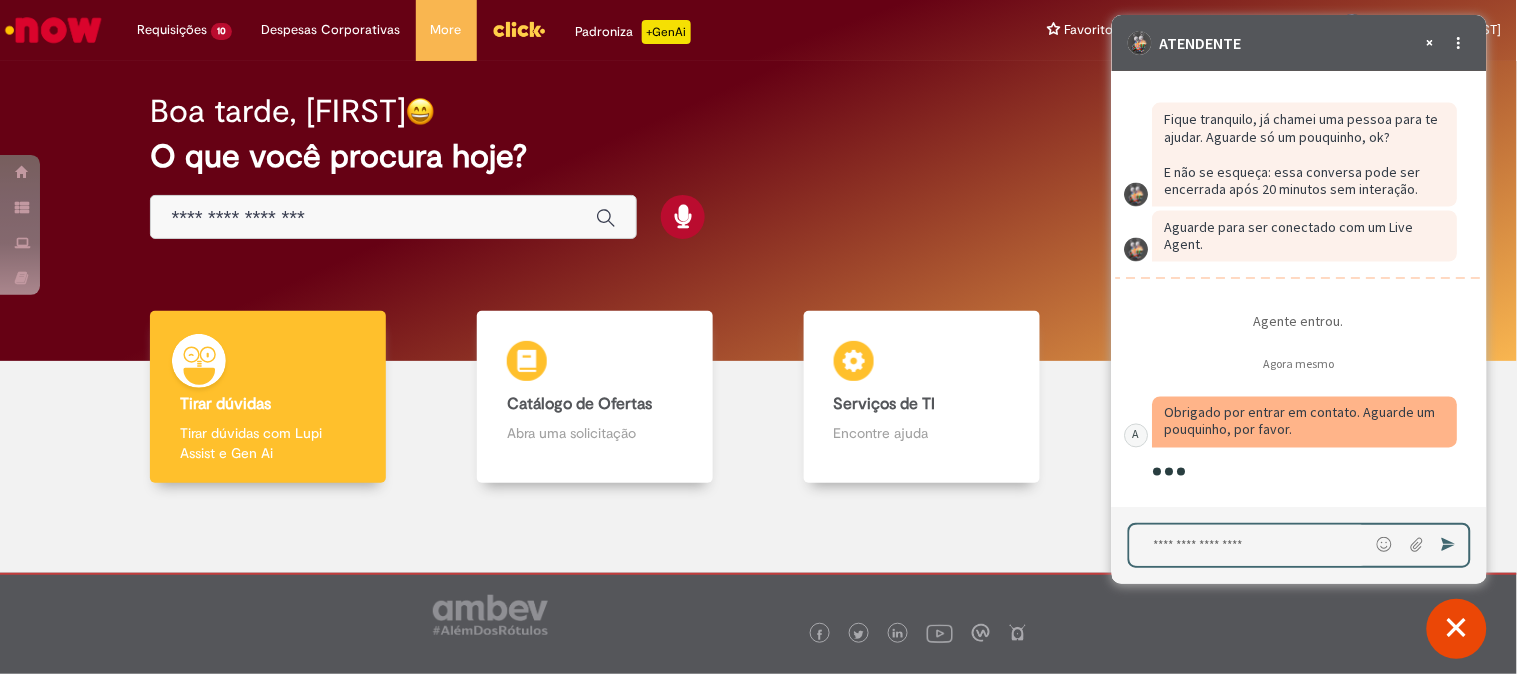 click at bounding box center [1248, 545] 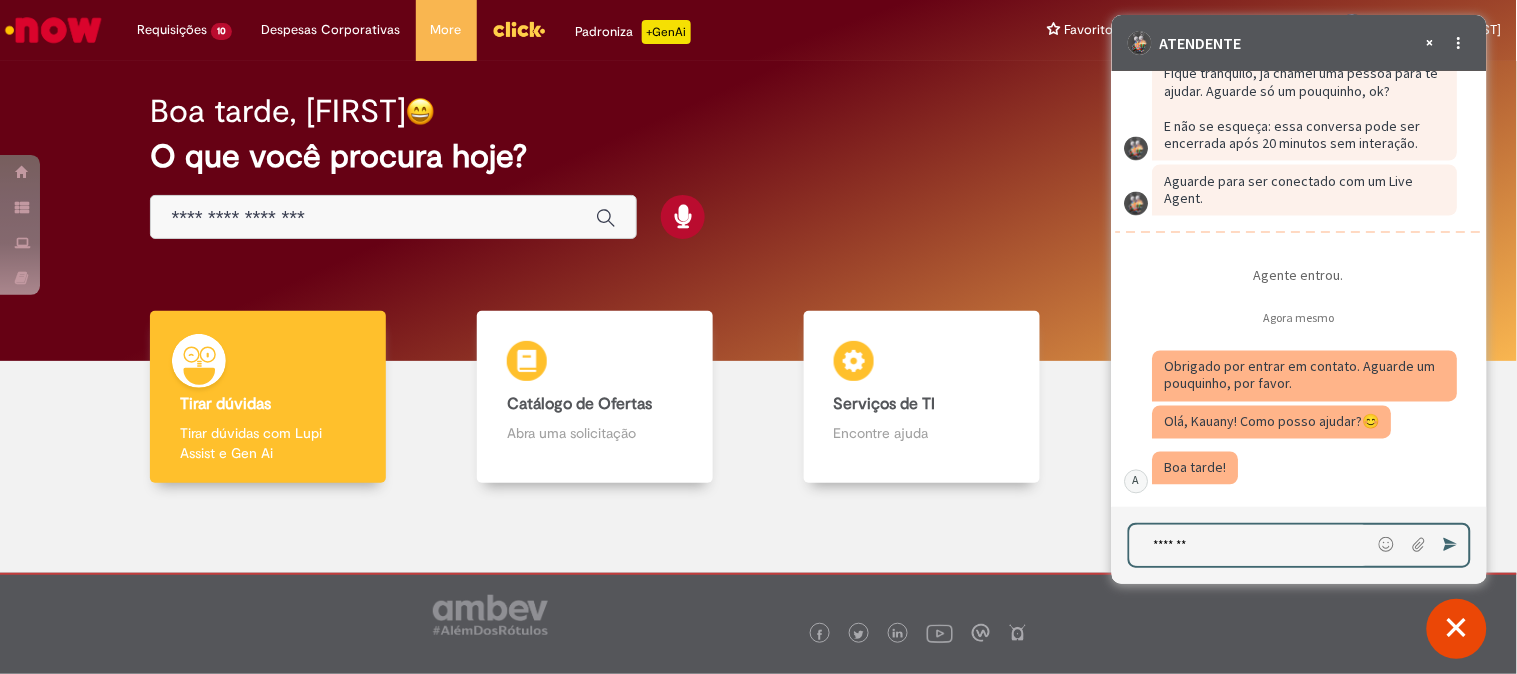 scroll, scrollTop: 4744, scrollLeft: 0, axis: vertical 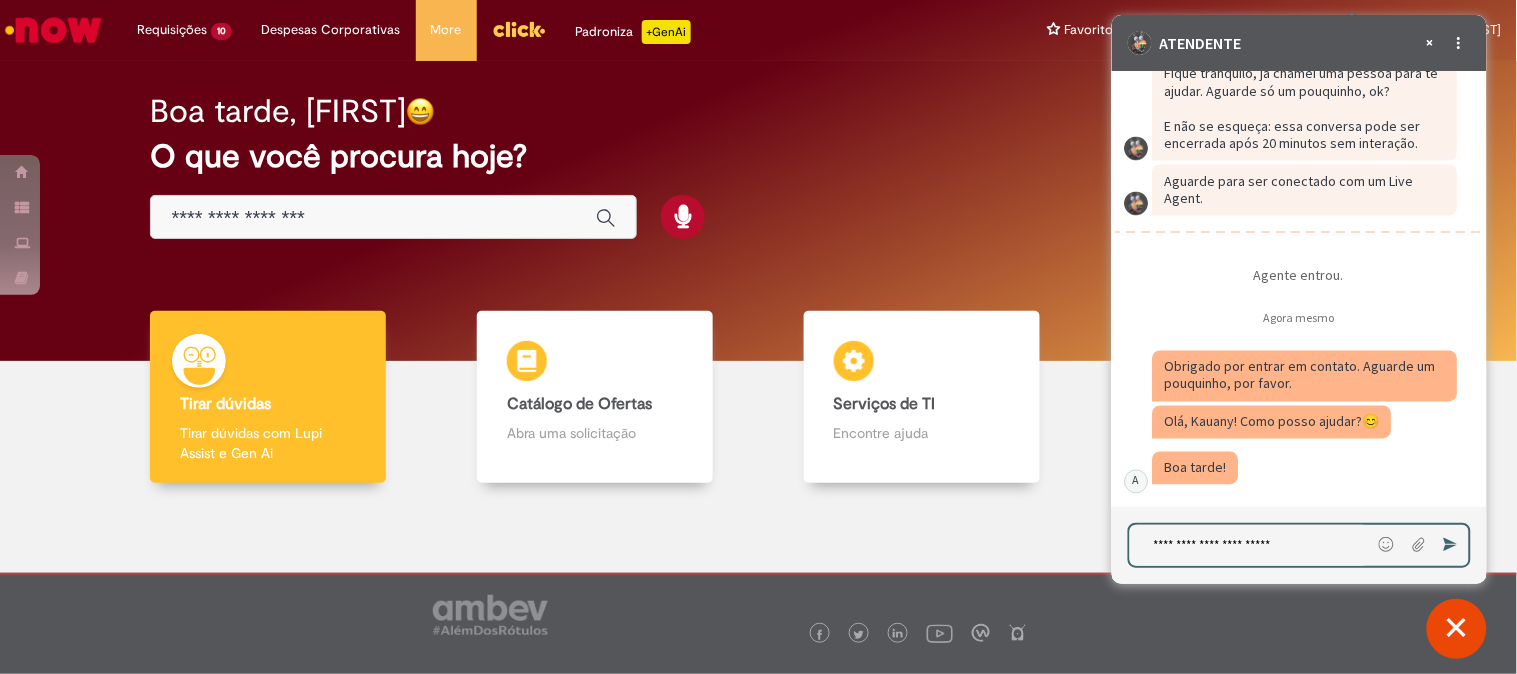 paste on "**********" 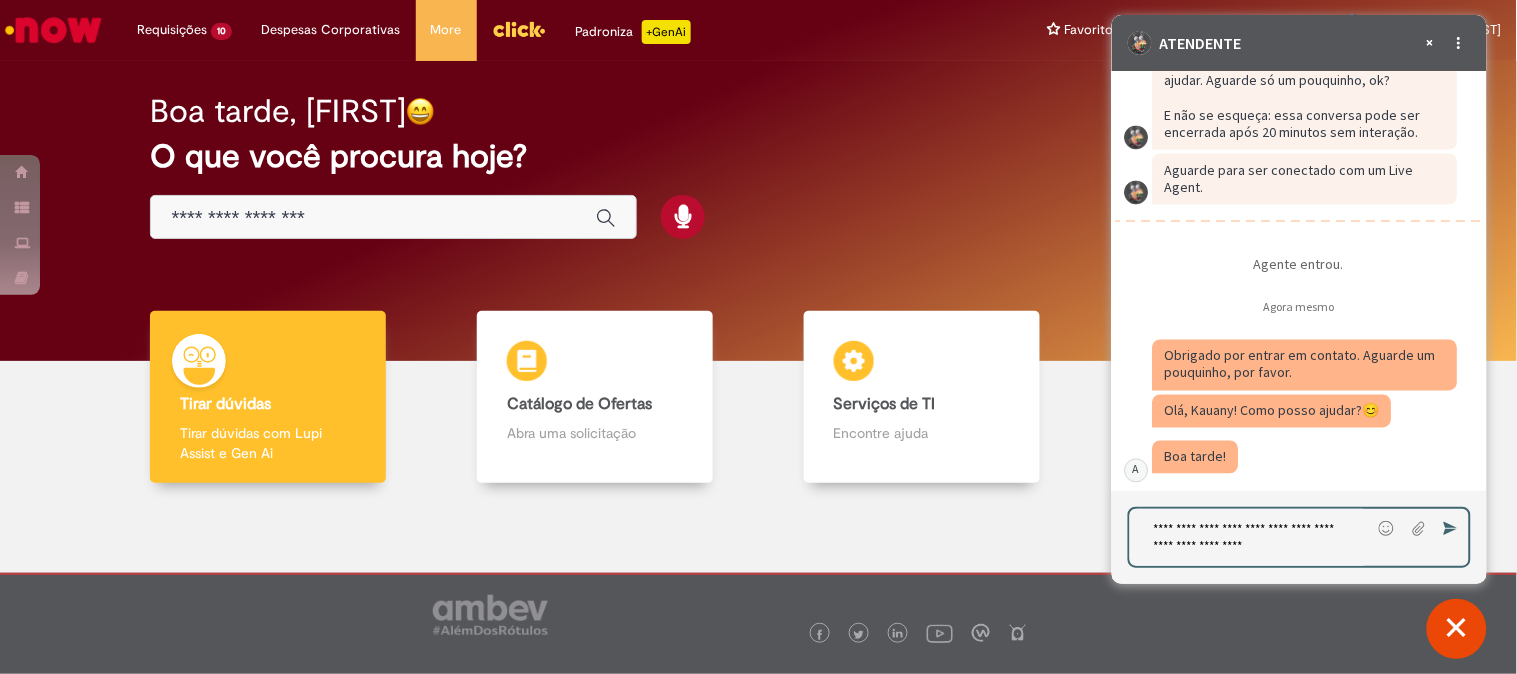 type on "**********" 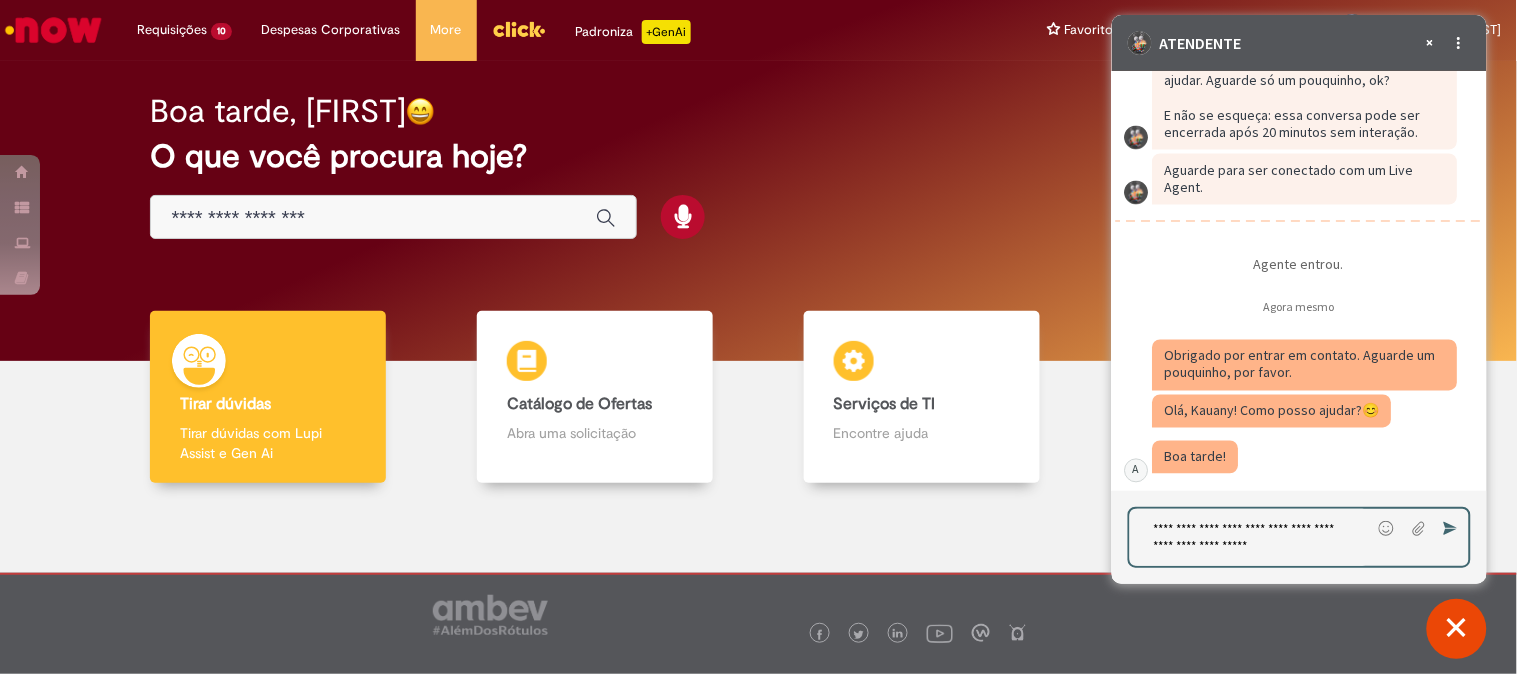 type 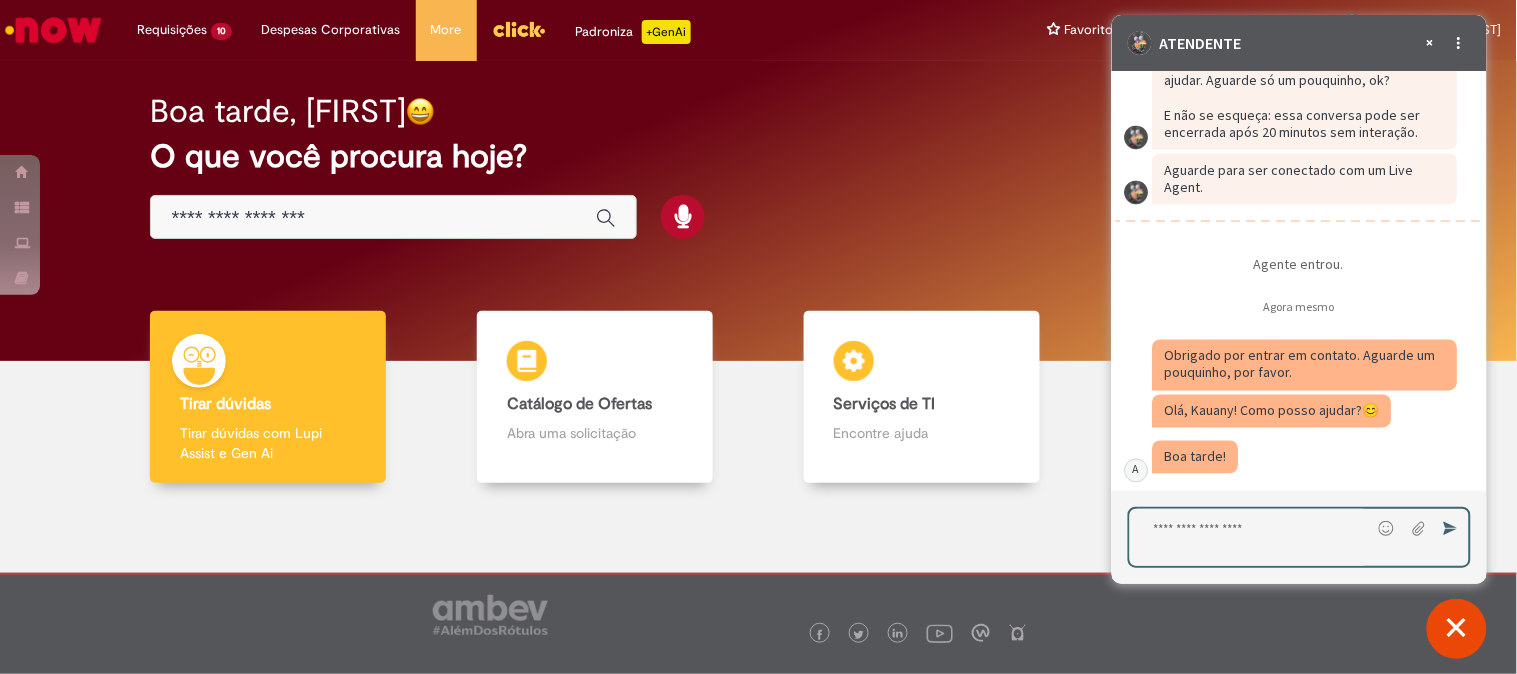 scroll, scrollTop: 4821, scrollLeft: 0, axis: vertical 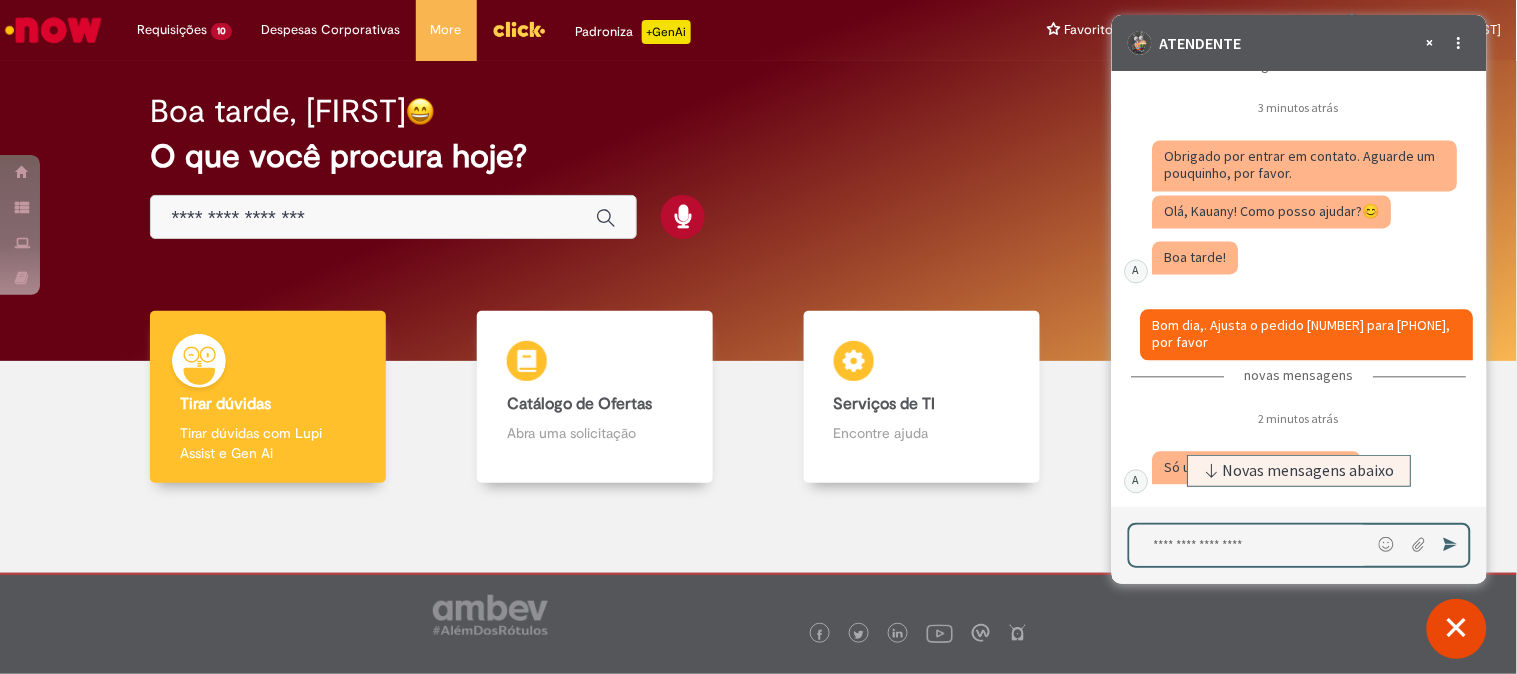 click 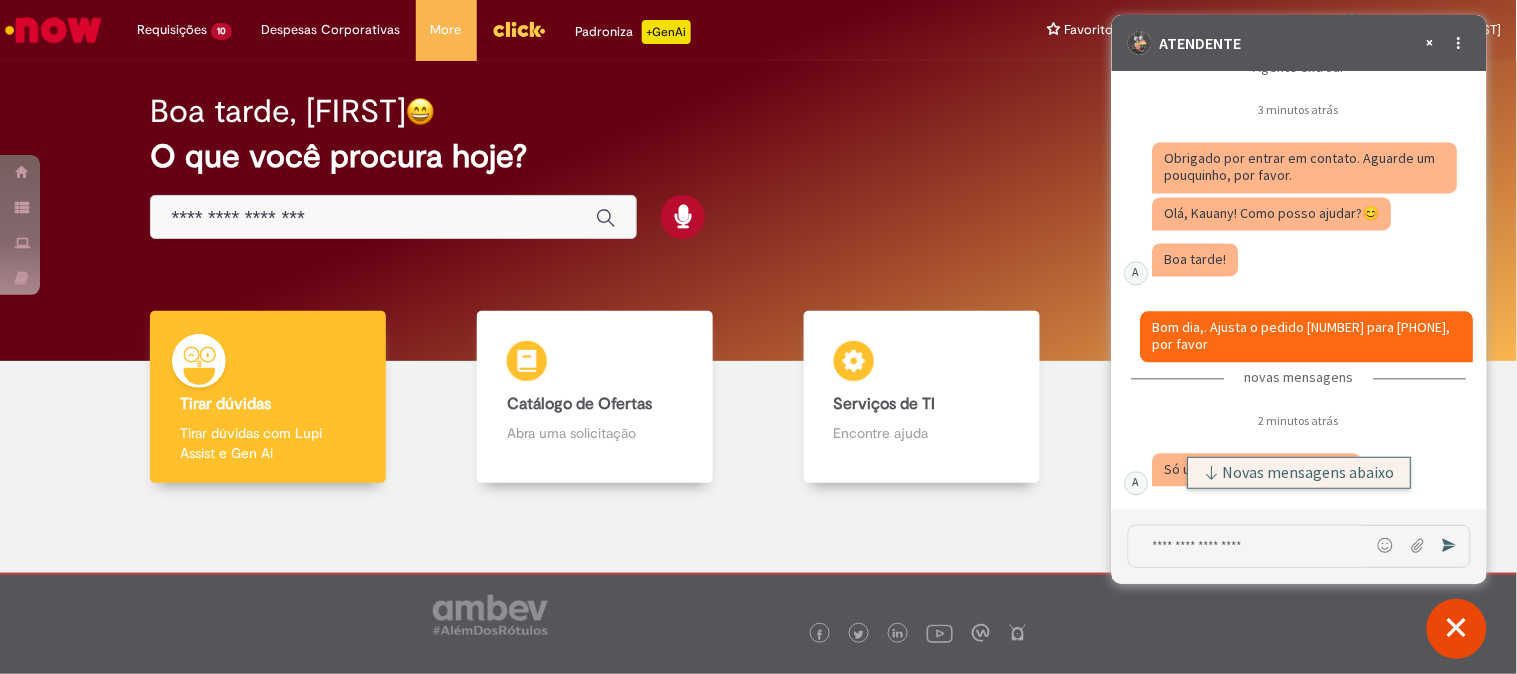 click on "Novas mensagens abaixo" at bounding box center [1308, 473] 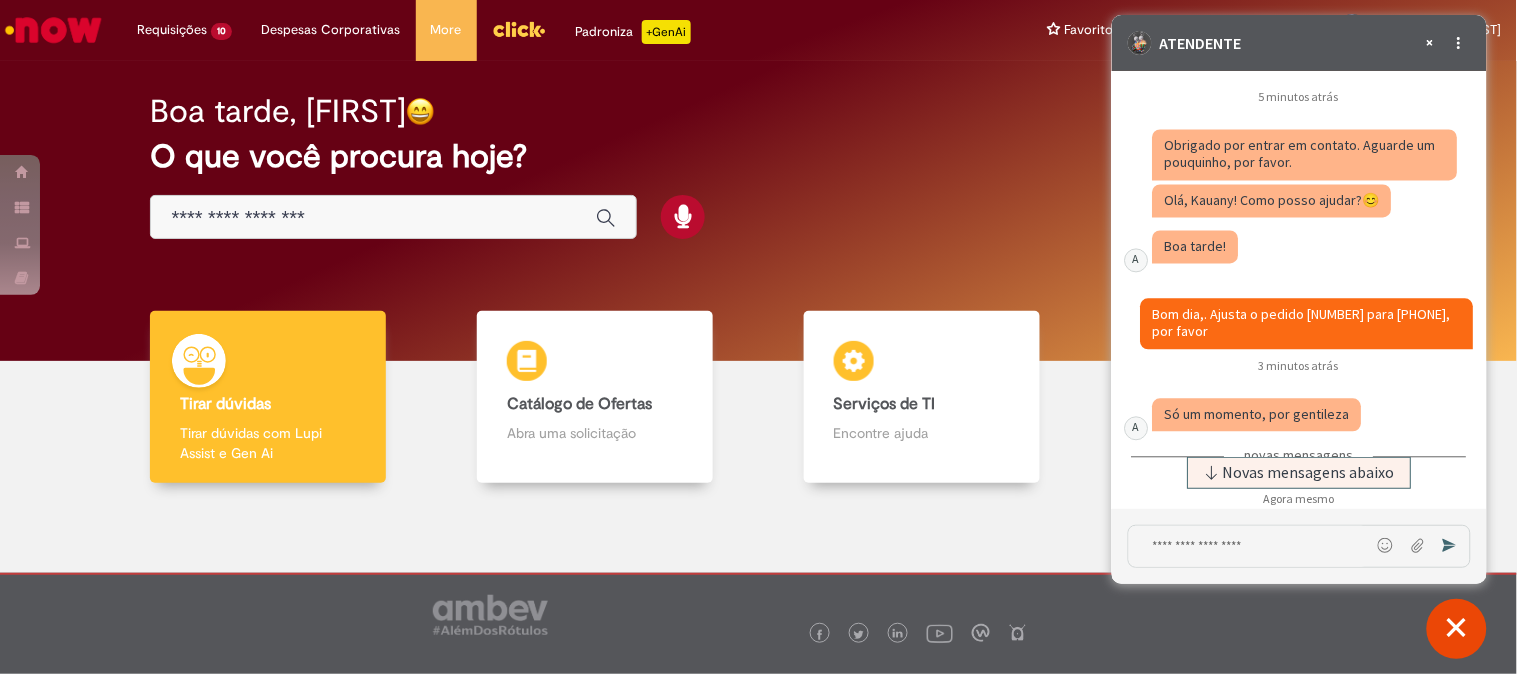 scroll, scrollTop: 5104, scrollLeft: 0, axis: vertical 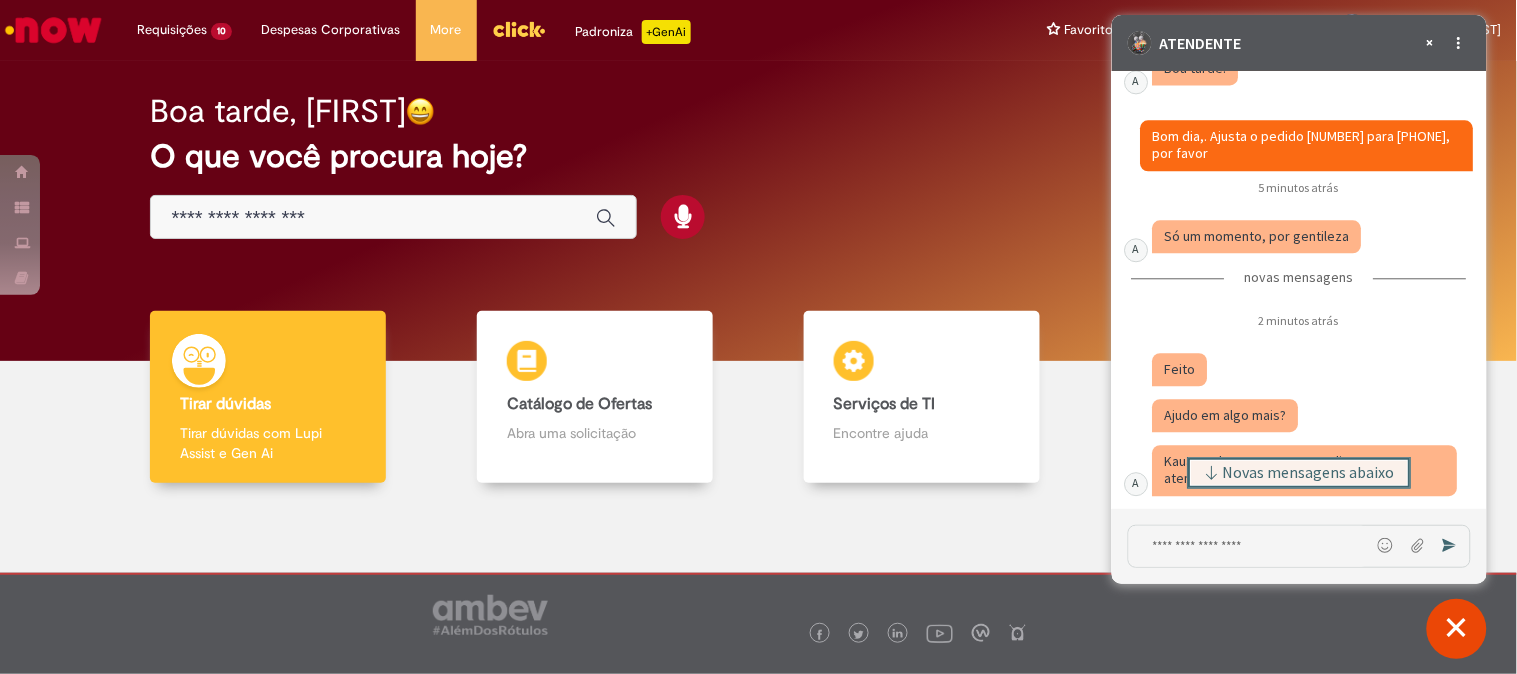 click on "Novas mensagens abaixo" at bounding box center [1308, 473] 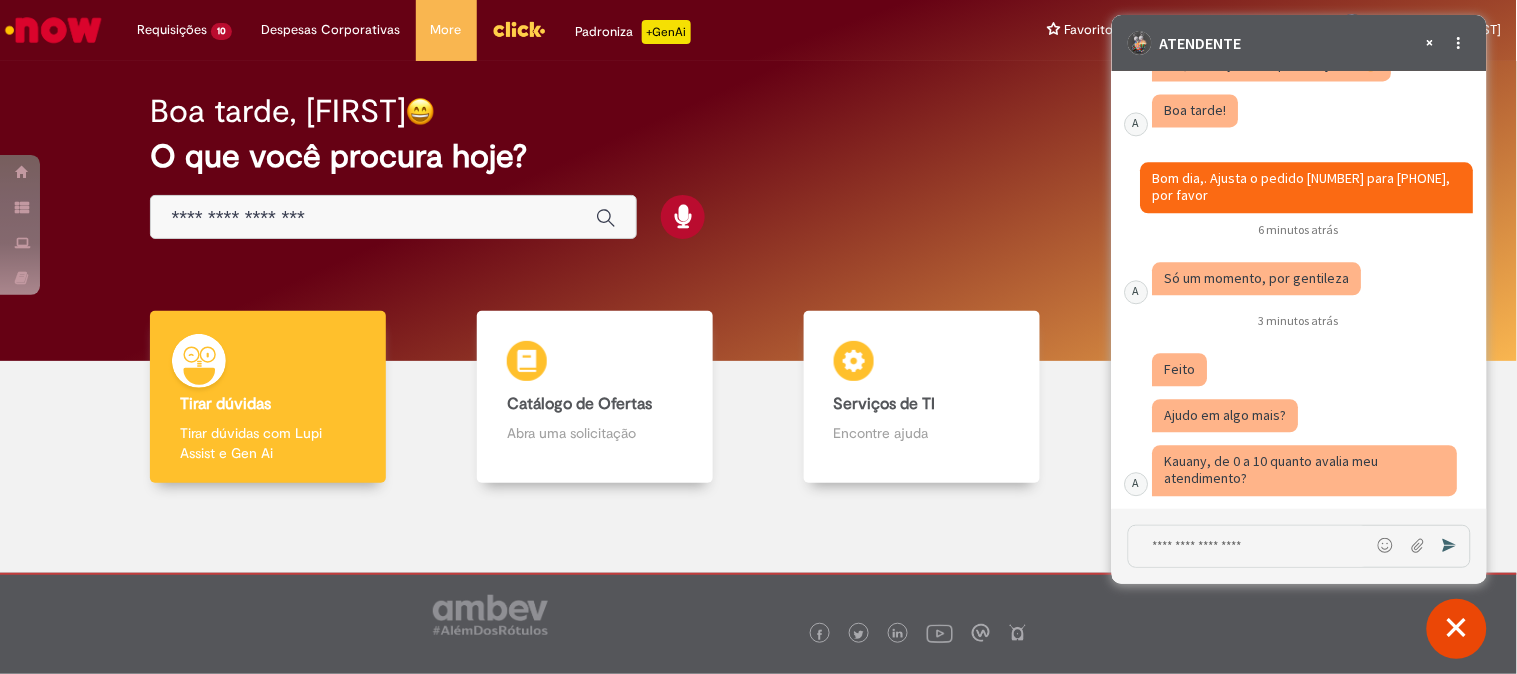 scroll, scrollTop: 5062, scrollLeft: 0, axis: vertical 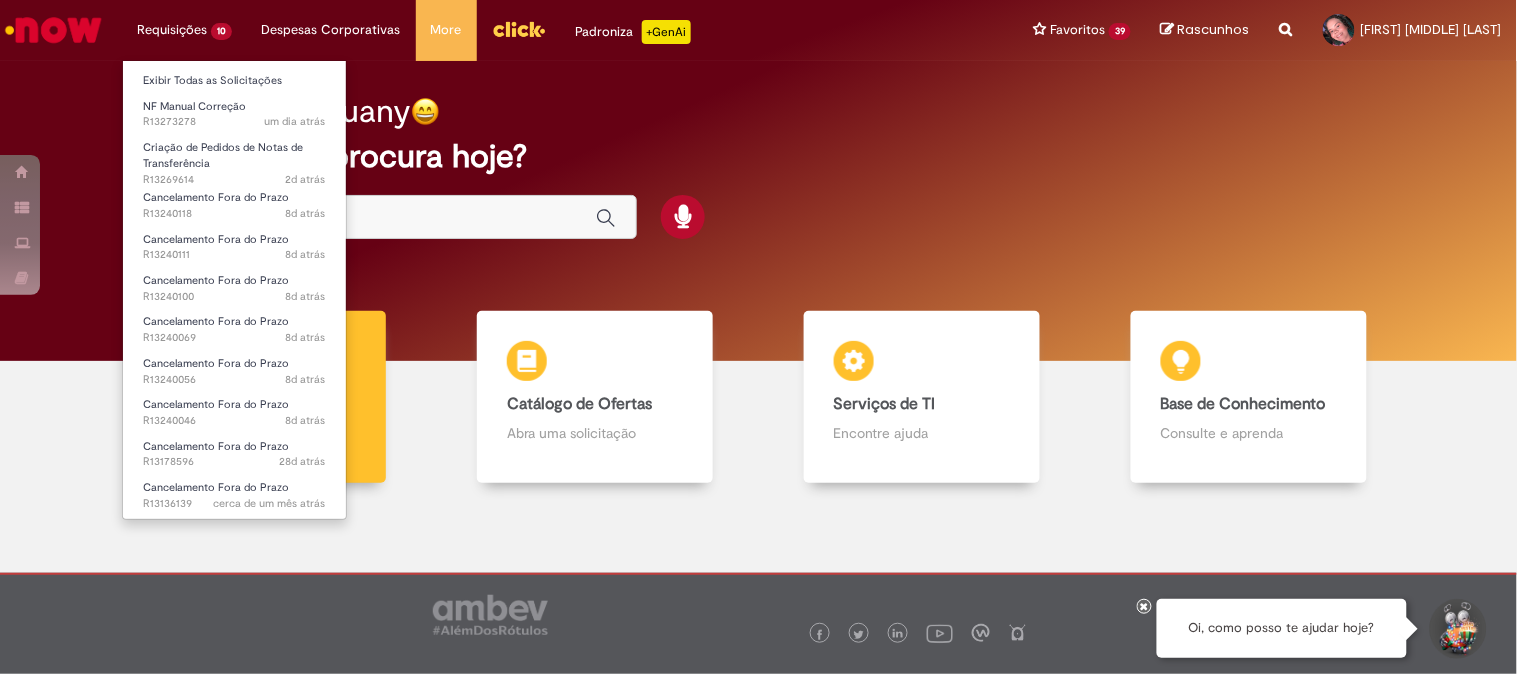 click on "Requisições   10
Exibir Todas as Solicitações
NF Manual Correção
um dia atrás um dia atrás  R13273278
Criação de Pedidos de Notas de Transferência
2d atrás 2 dias atrás  R13269614
Cancelamento Fora do Prazo
8d atrás 8 dias atrás  R13240118
Cancelamento Fora do Prazo
8d atrás 8 dias atrás  R13240111
Cancelamento Fora do Prazo
8d atrás 8 dias atrás  R13240100
Cancelamento Fora do Prazo
8d atrás 8 dias atrás  R13240069
Cancelamento Fora do Prazo
8d atrás 8 dias atrás  R13240056
Cancelamento Fora do Prazo
8d atrás 8 dias atrás  R13240046
Cancelamento Fora do Prazo
28d atrás 28 dias atrás  R13178596
Cancelamento Fora do Prazo
cerca de um mês atrás cerca de um mês atrás  R13136139" at bounding box center [184, 30] 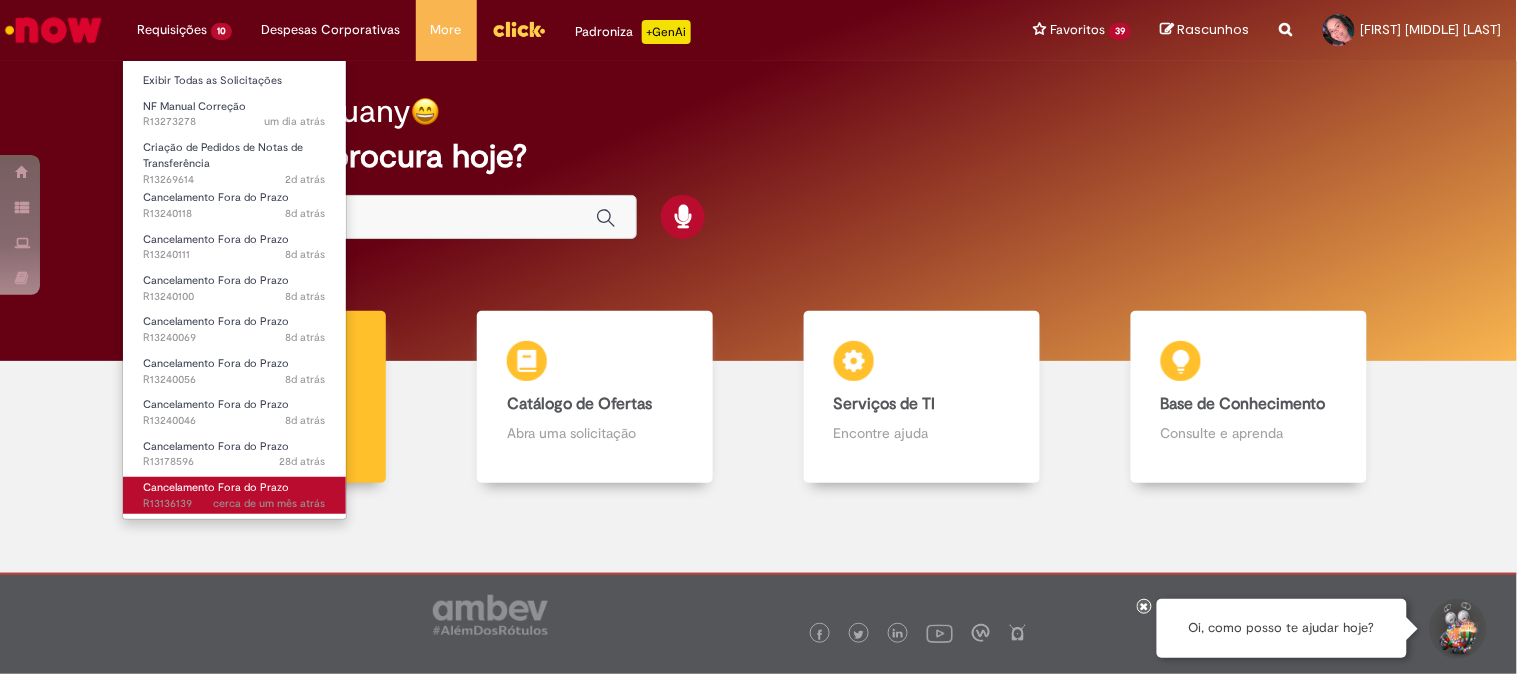 click on "Cancelamento Fora do Prazo
cerca de um mês atrás cerca de um mês atrás  R13136139" at bounding box center (234, 495) 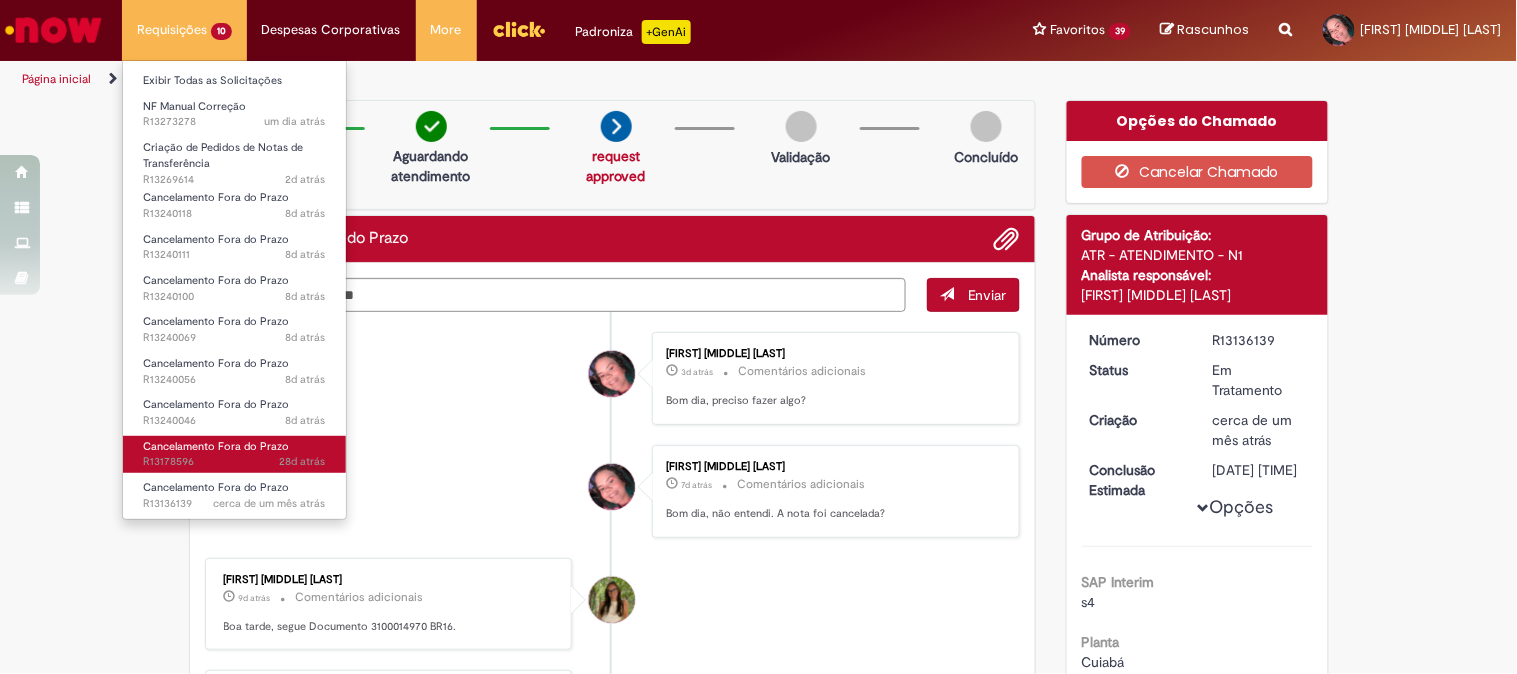 click on "Cancelamento Fora do Prazo" at bounding box center [216, 446] 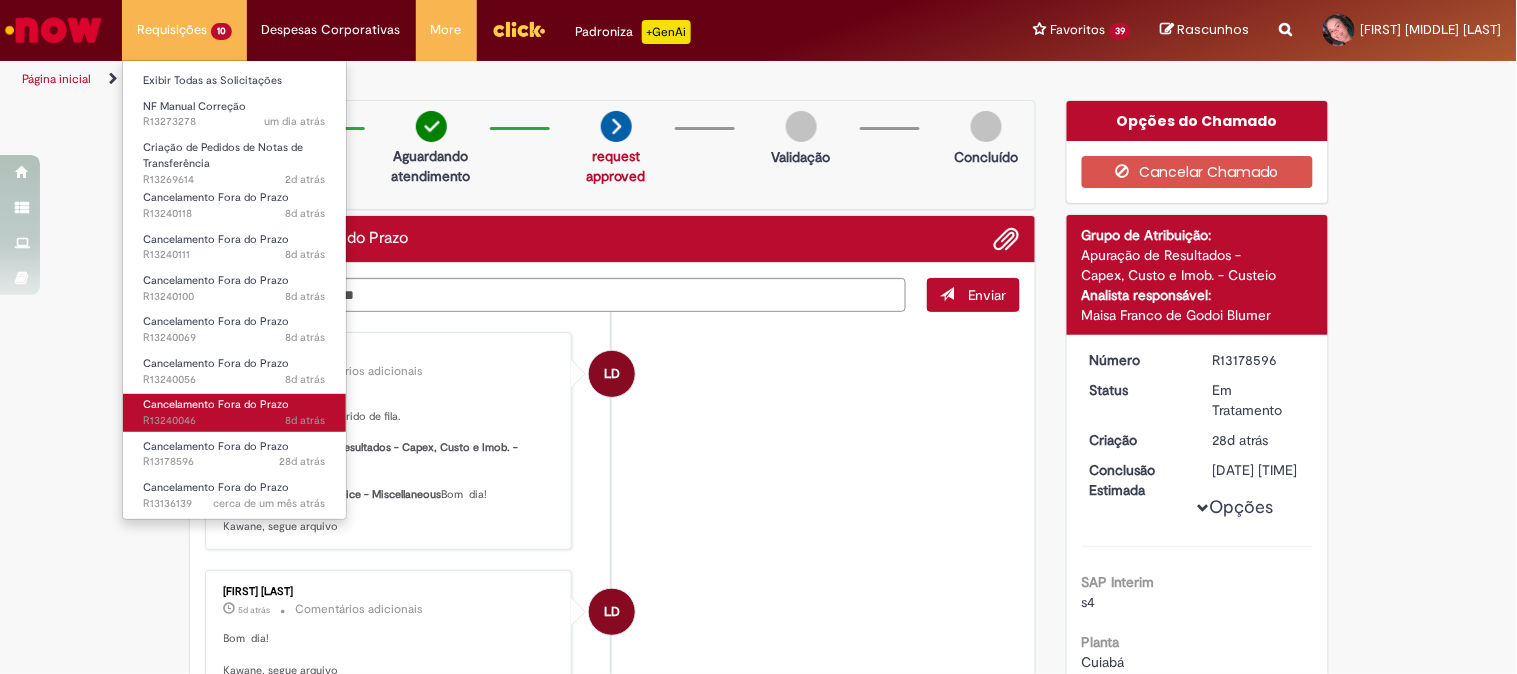 click on "8d atrás 8 dias atrás  R13240046" at bounding box center (234, 421) 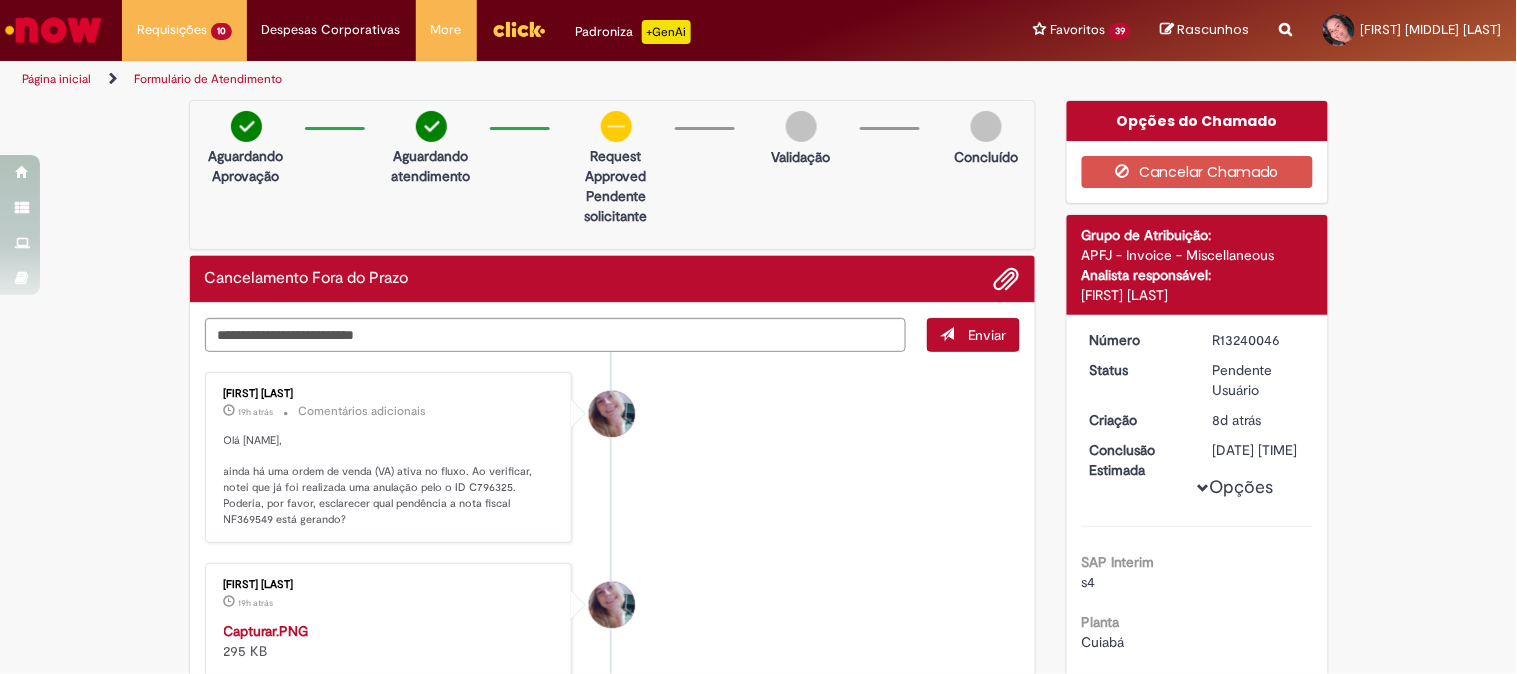 click on "[FIRST] [LAST]
19h atrás 19 horas atrás     Comentários adicionais
Kauany, ainda há uma ordem de venda (VA) ativa no fluxo. Ao verificar, notei que já foi realizada uma anulação pelo o ID C796325. Poderia, por favor, esclarecer qual pendência a nota fiscal NF369549 está gerando?" at bounding box center [613, 457] 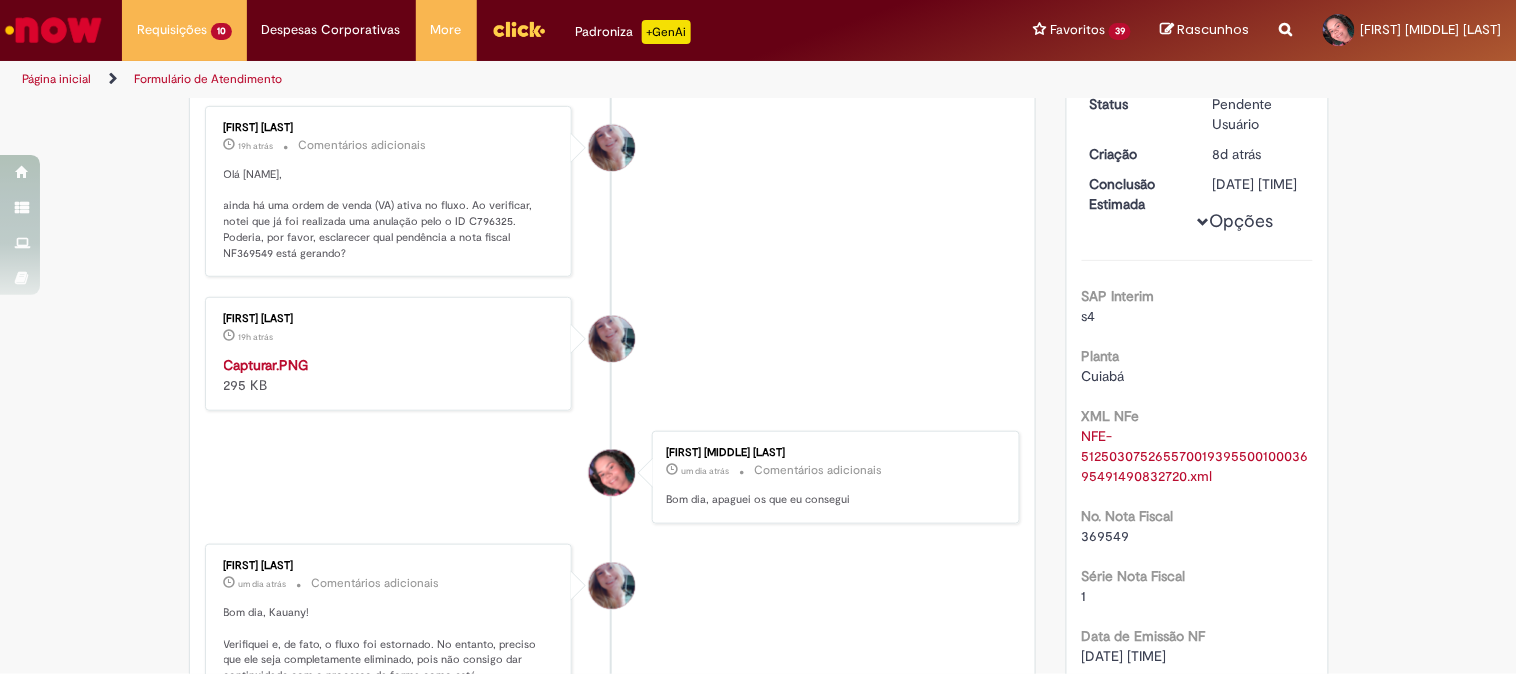 scroll, scrollTop: 311, scrollLeft: 0, axis: vertical 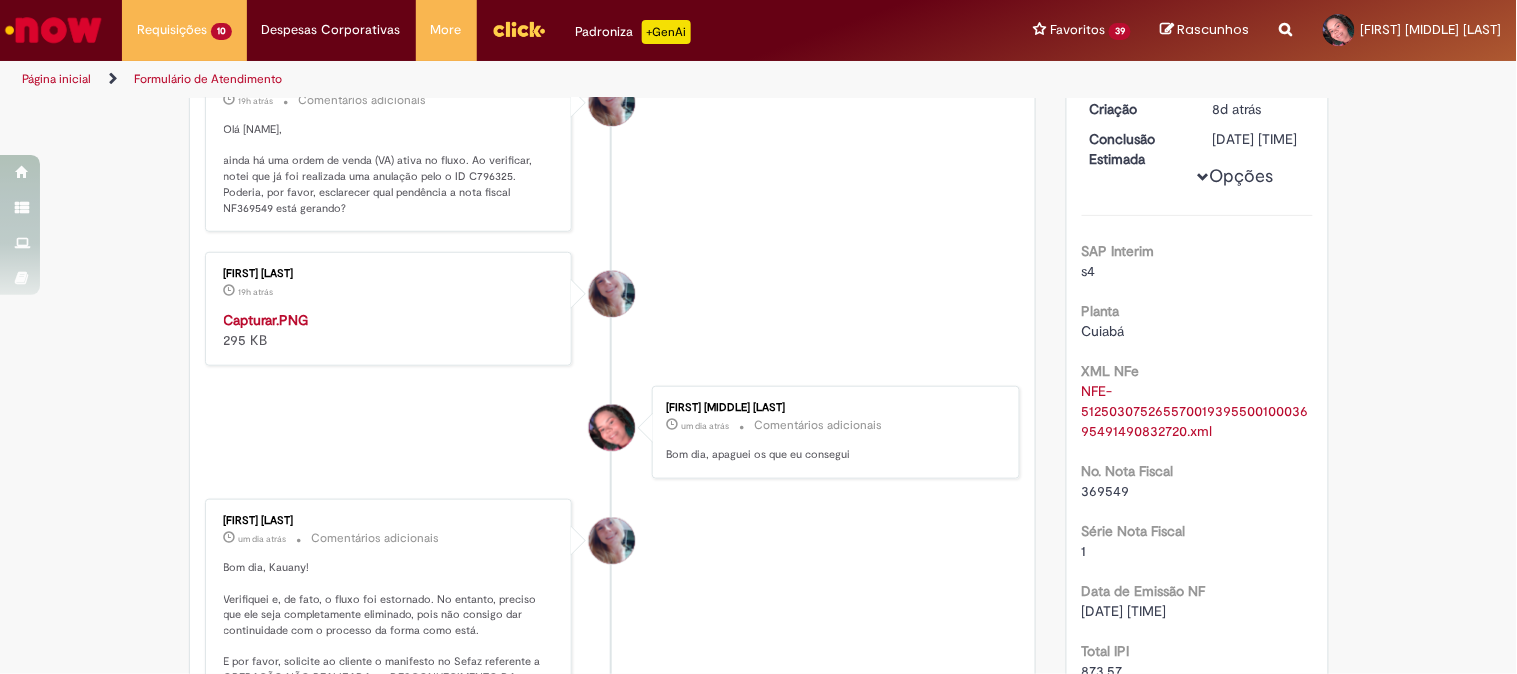click at bounding box center [390, 310] 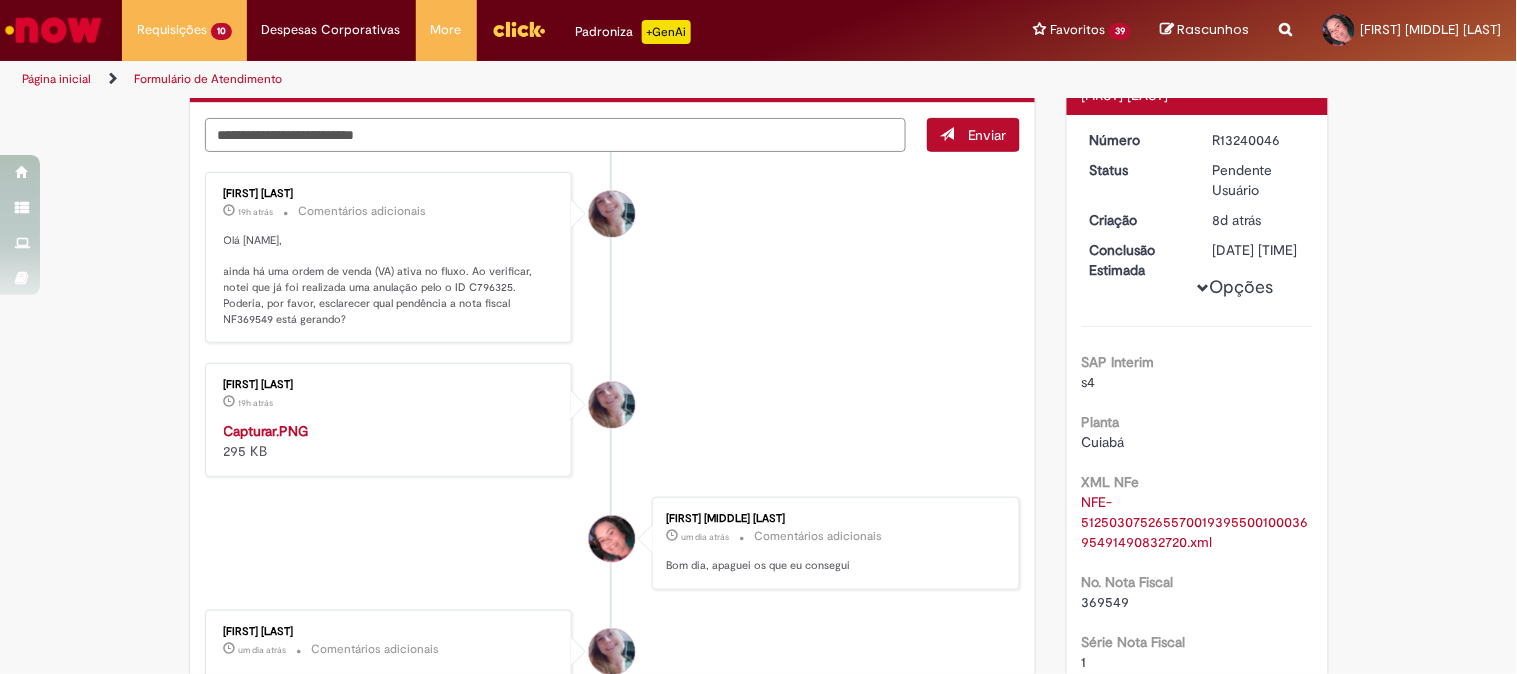 click at bounding box center (556, 135) 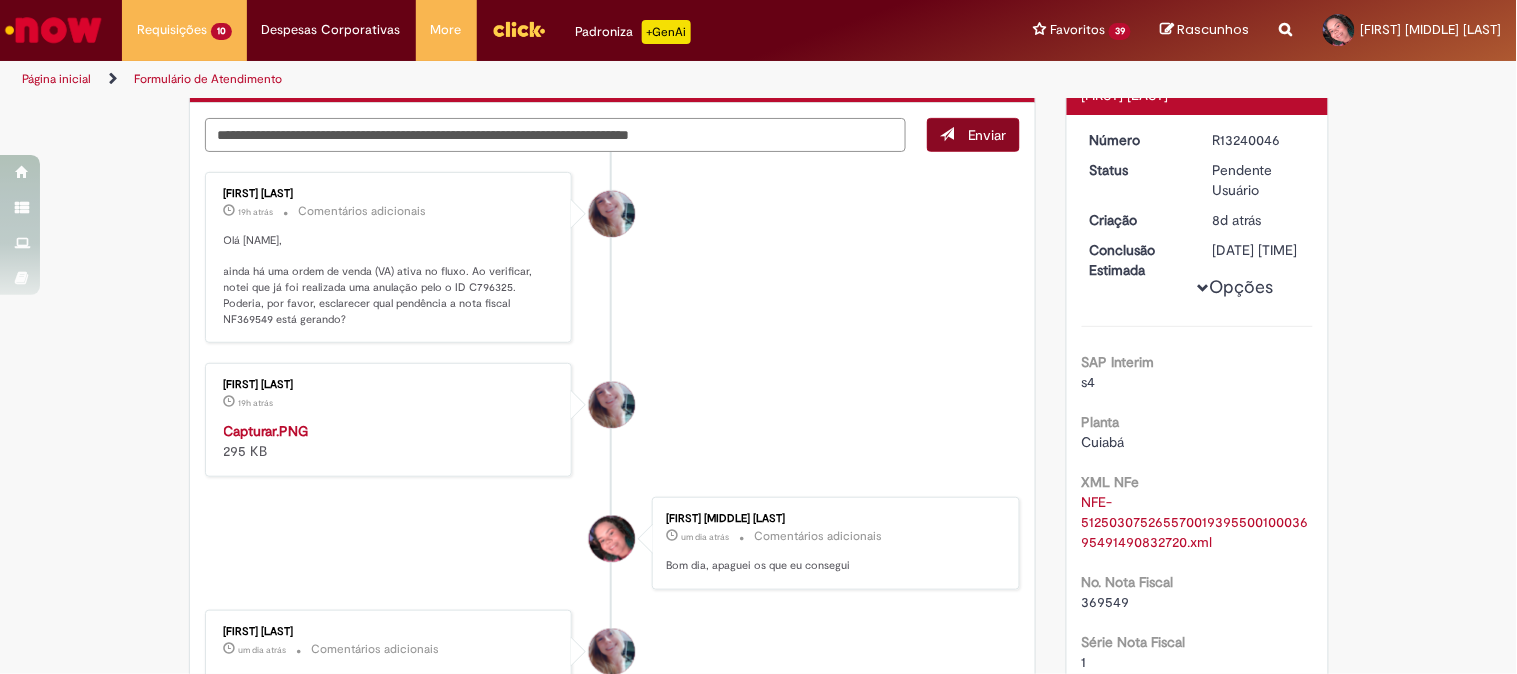 type on "**********" 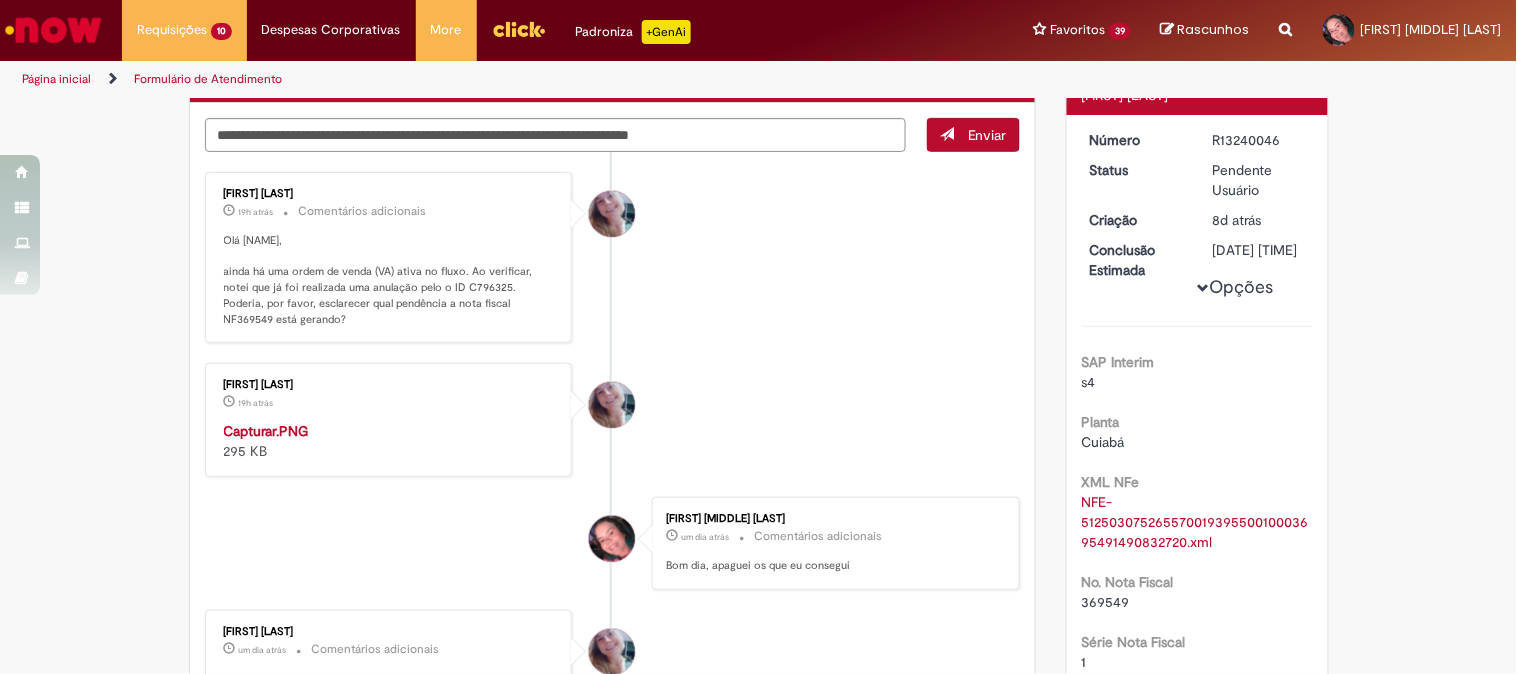click at bounding box center (947, 134) 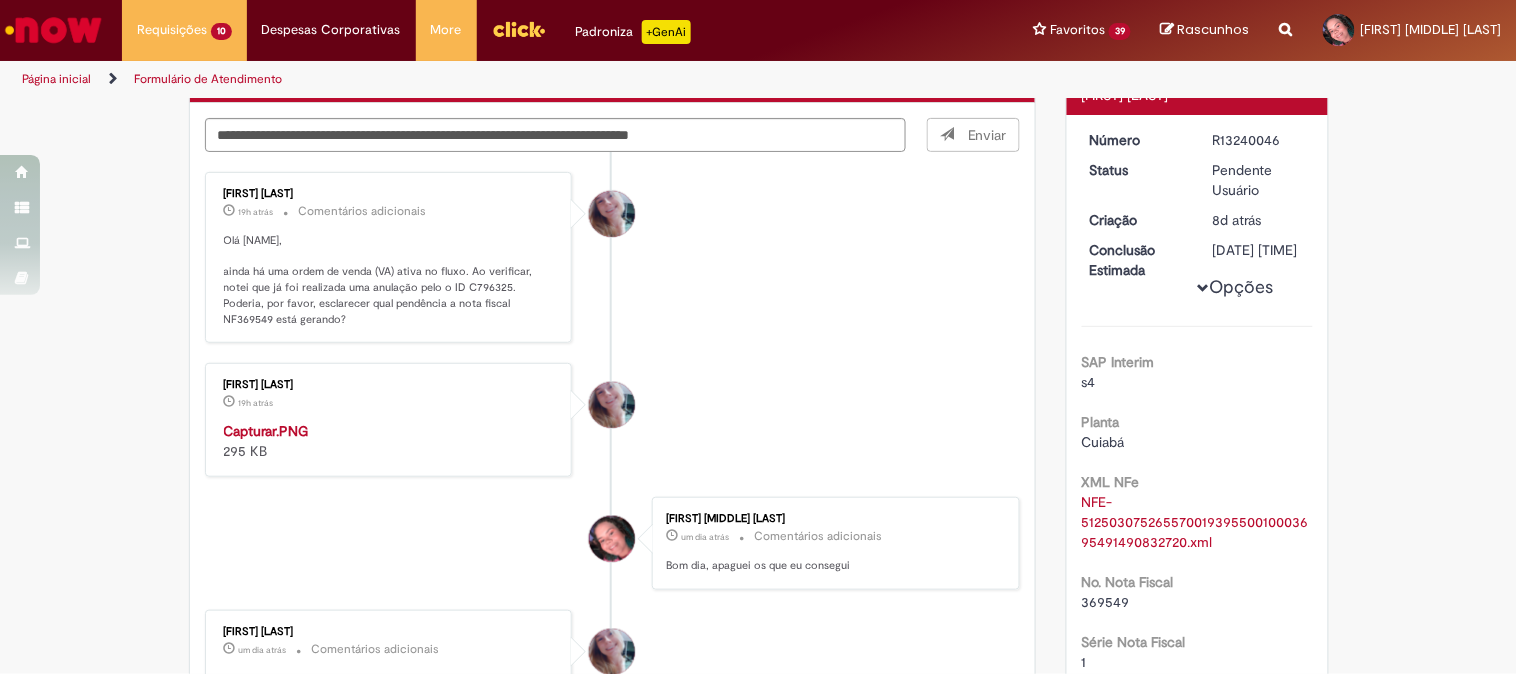 type 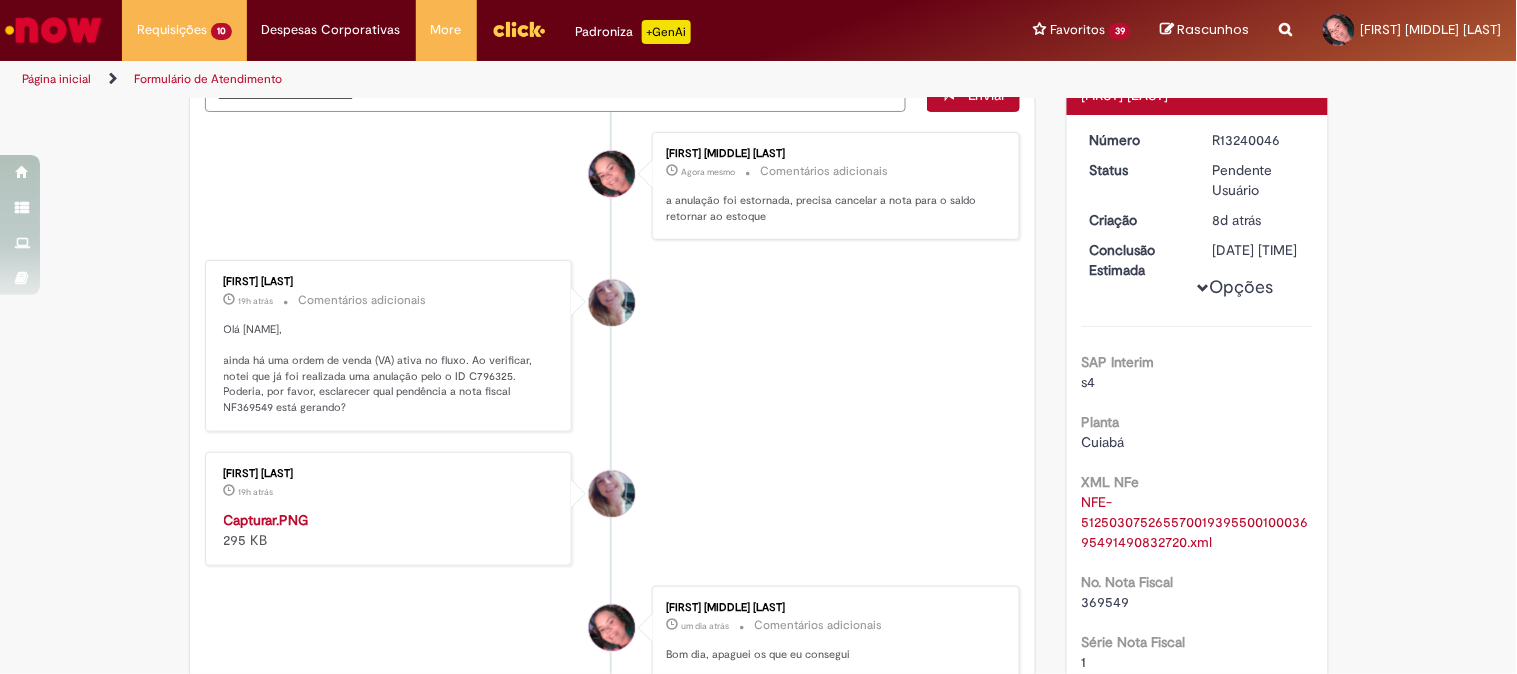 scroll, scrollTop: 160, scrollLeft: 0, axis: vertical 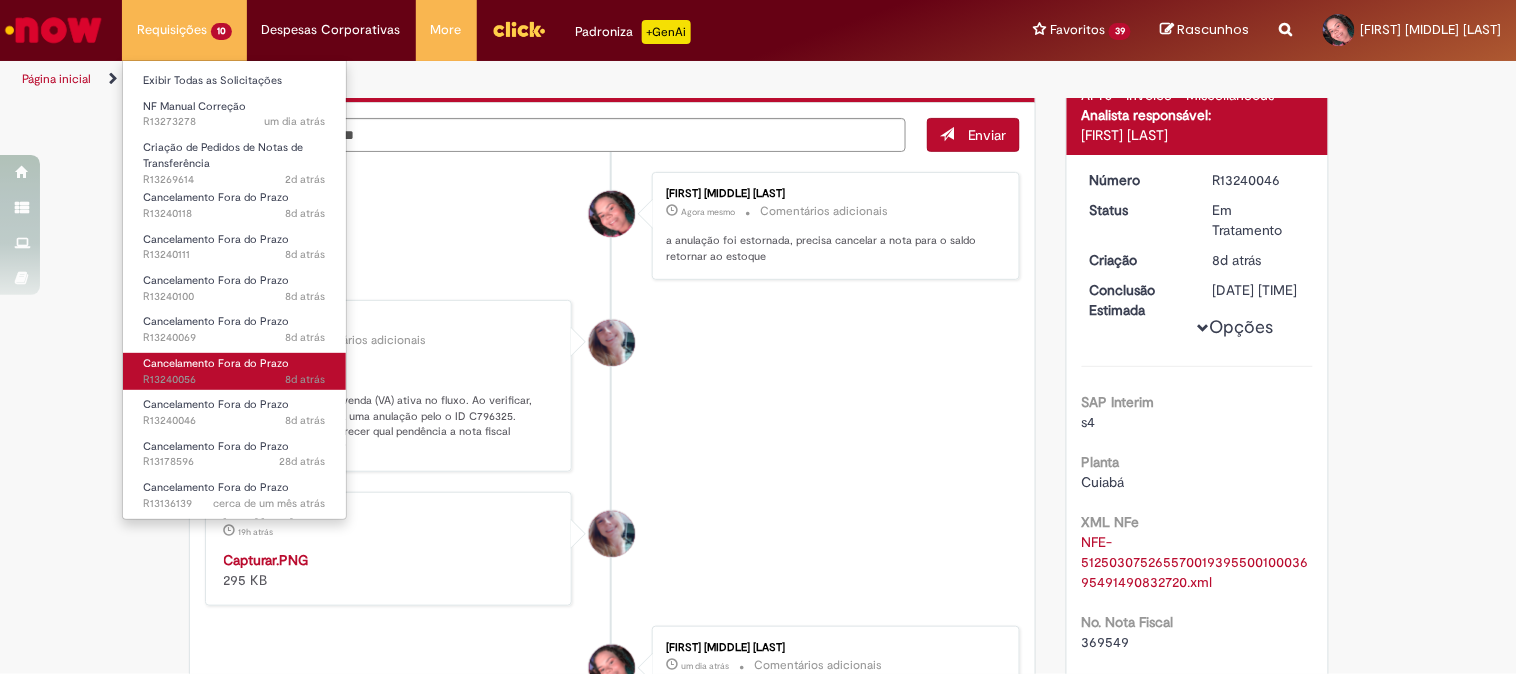 click on "Cancelamento Fora do Prazo" at bounding box center [216, 363] 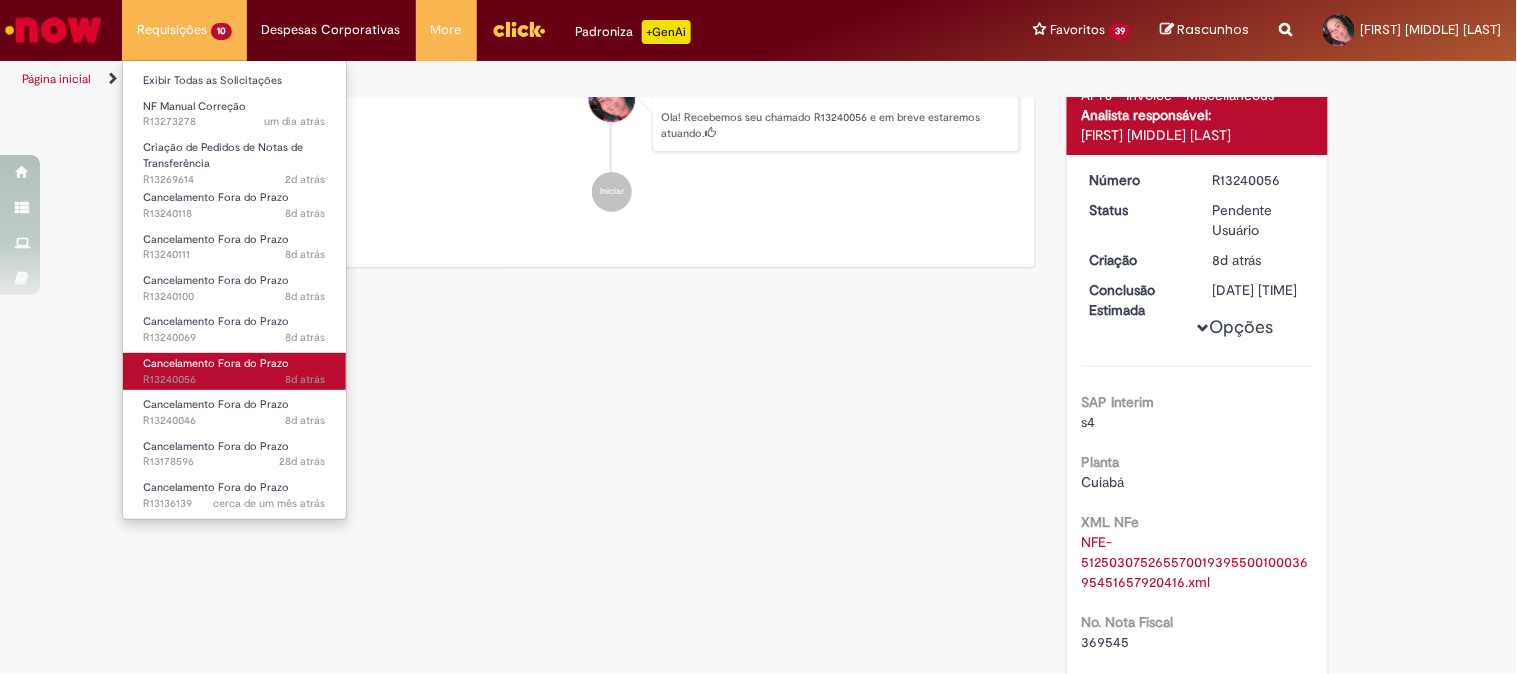 scroll, scrollTop: 0, scrollLeft: 0, axis: both 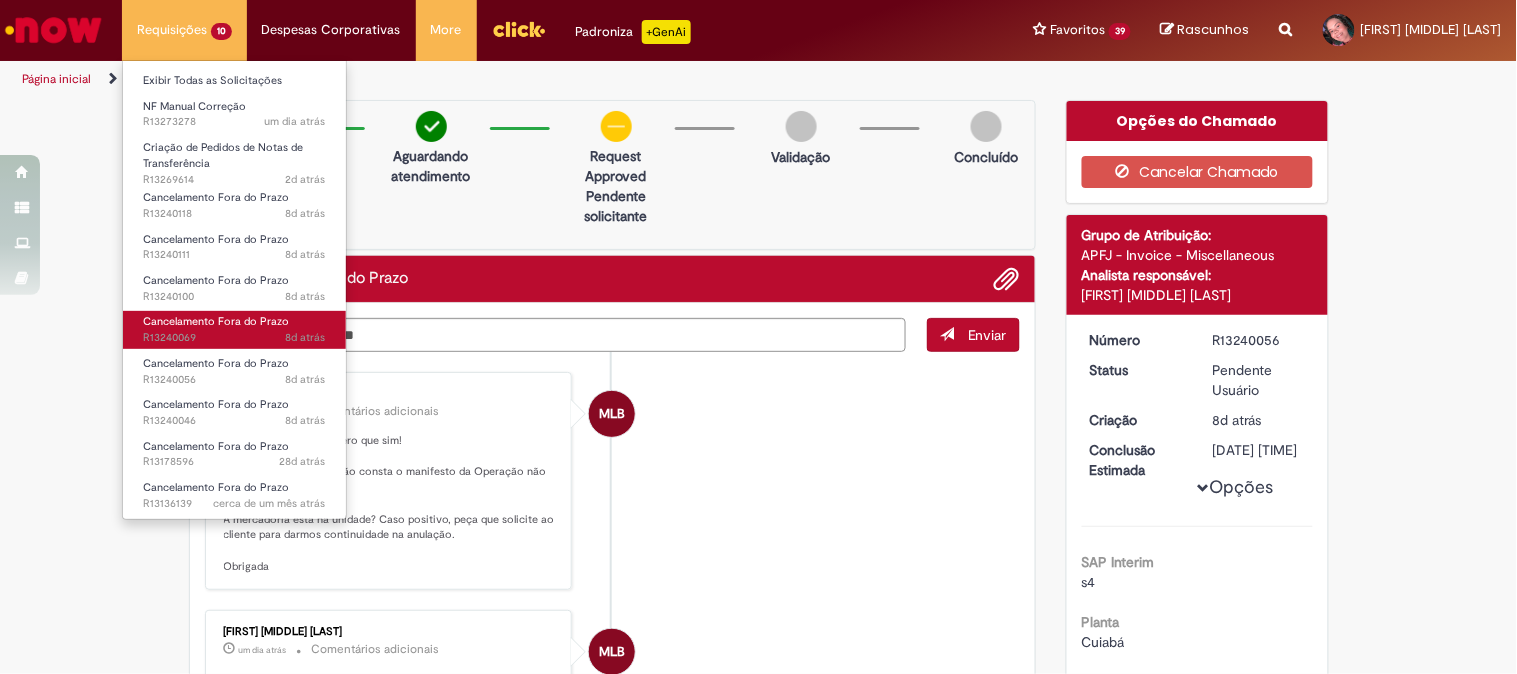click on "8d atrás 8 dias atrás  R13240069" at bounding box center [234, 338] 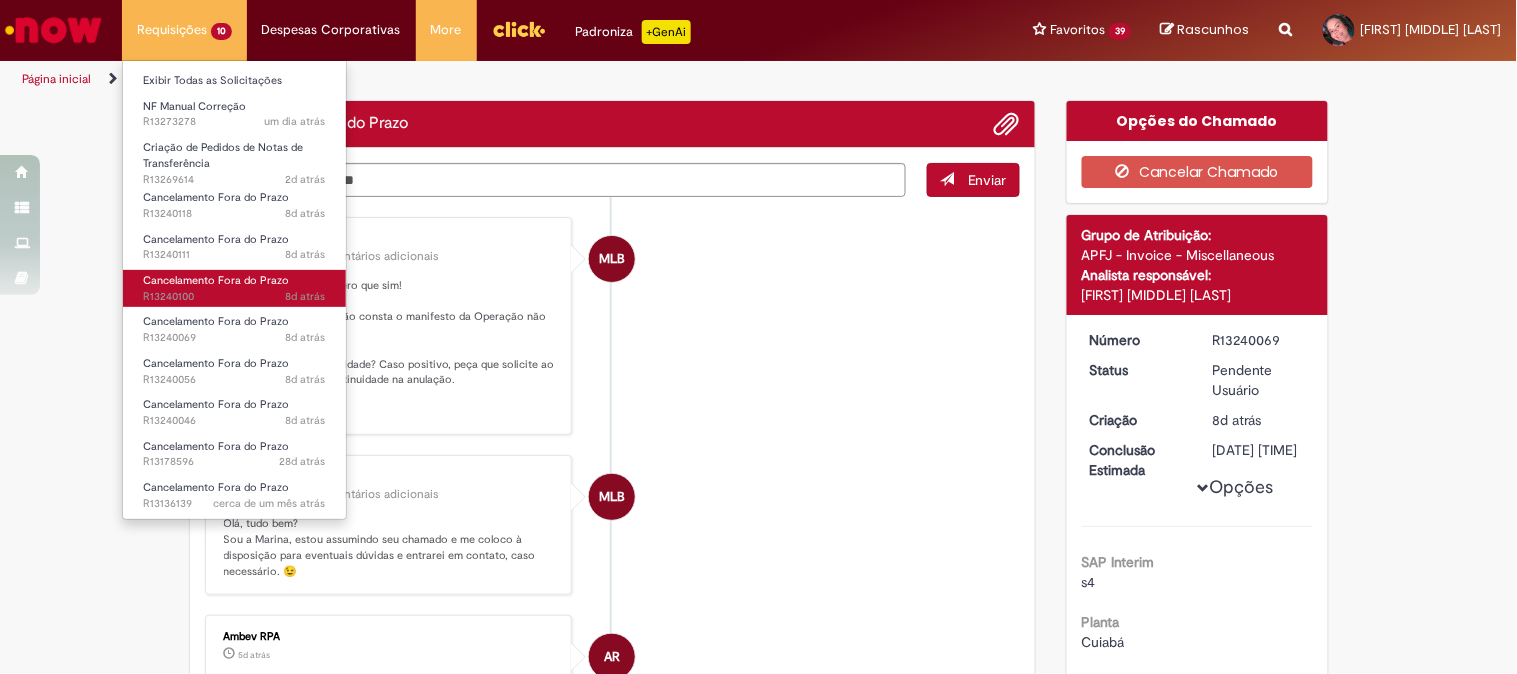 click on "Cancelamento Fora do Prazo
8d atrás 8 dias atrás  R13240100" at bounding box center (234, 288) 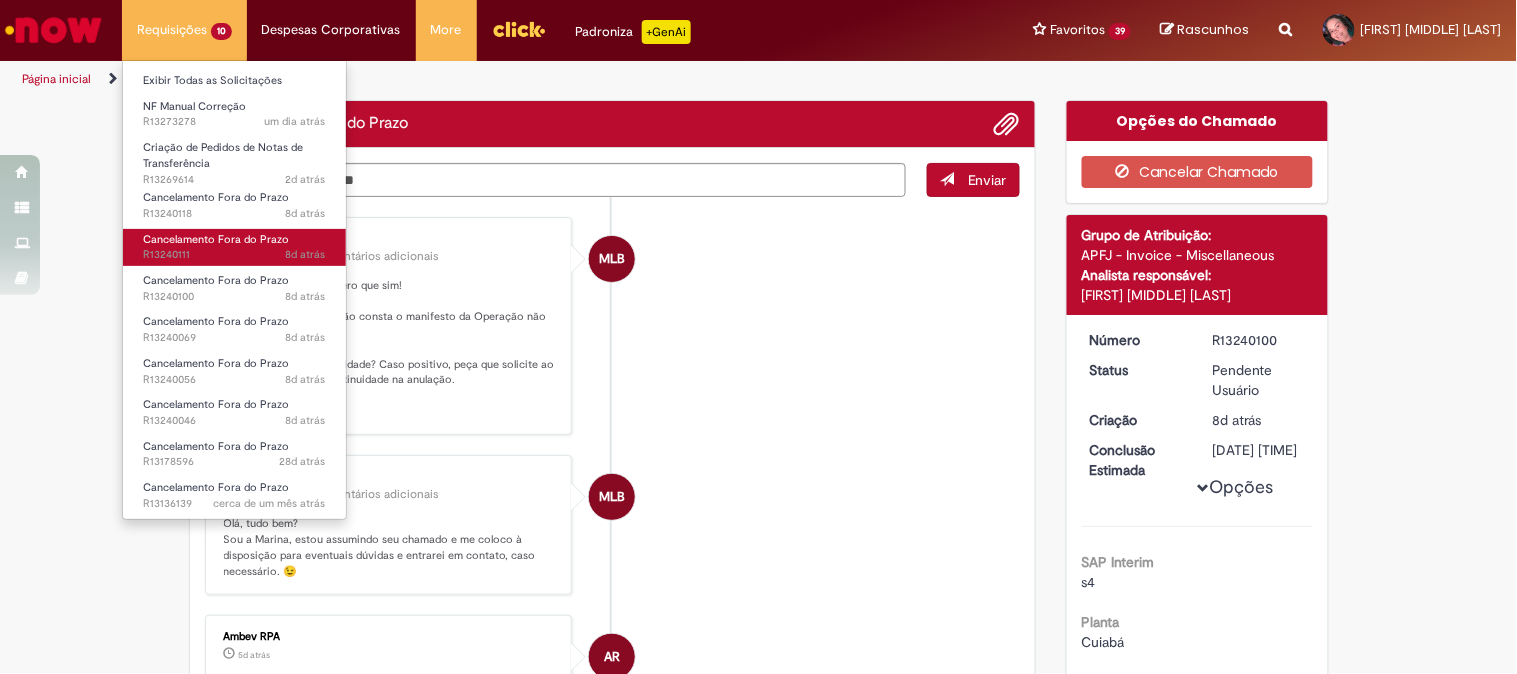 click on "8d atrás 8 dias atrás  R13240111" at bounding box center [234, 255] 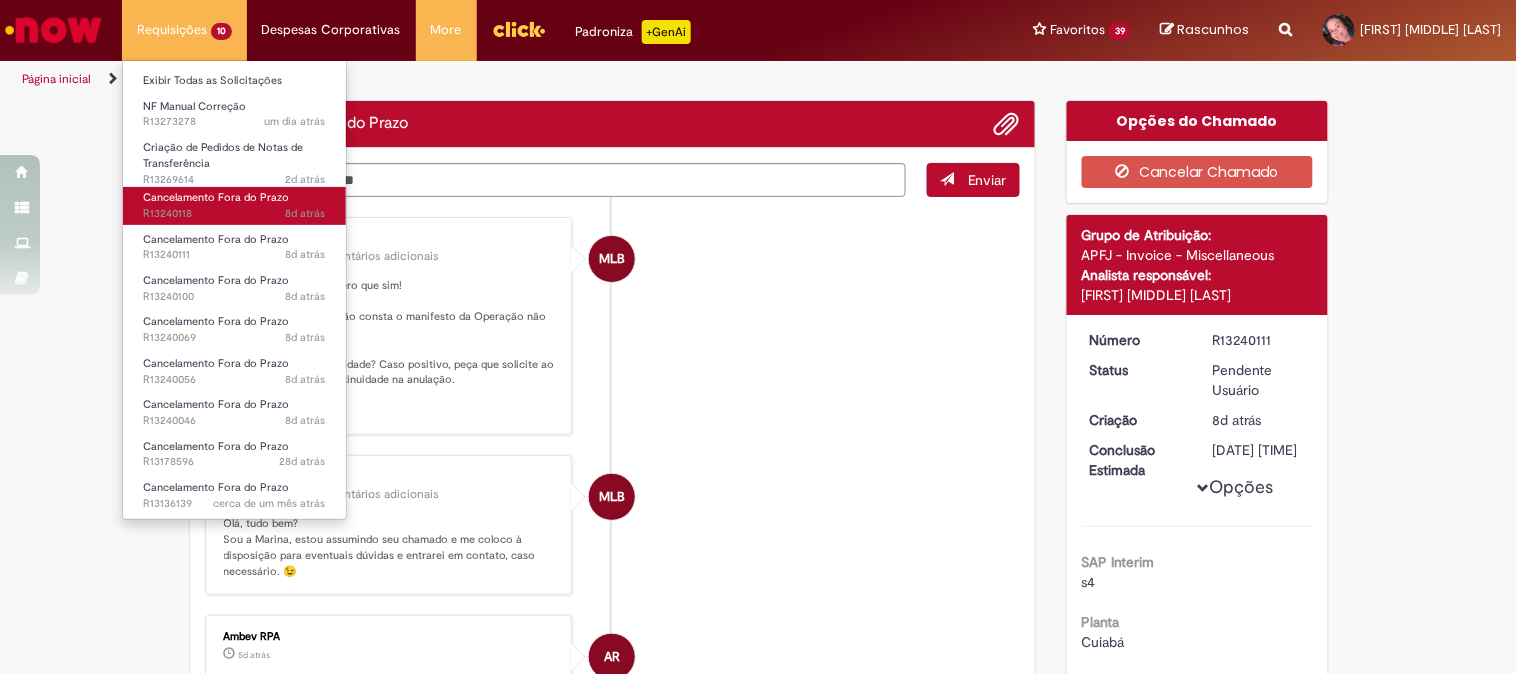 click on "8d atrás 8 dias atrás  R13240118" at bounding box center [234, 214] 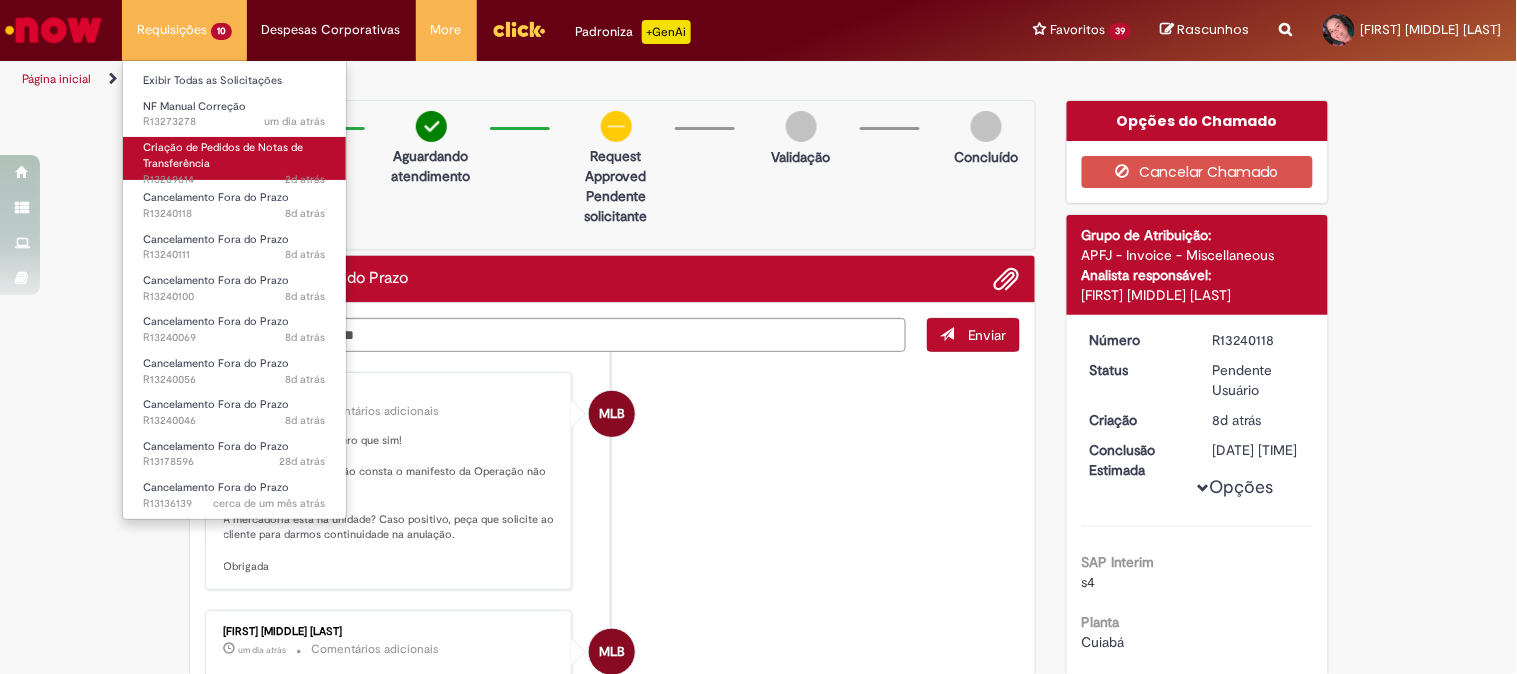 click on "2d atrás 2 dias atrás  R13269614" at bounding box center (234, 180) 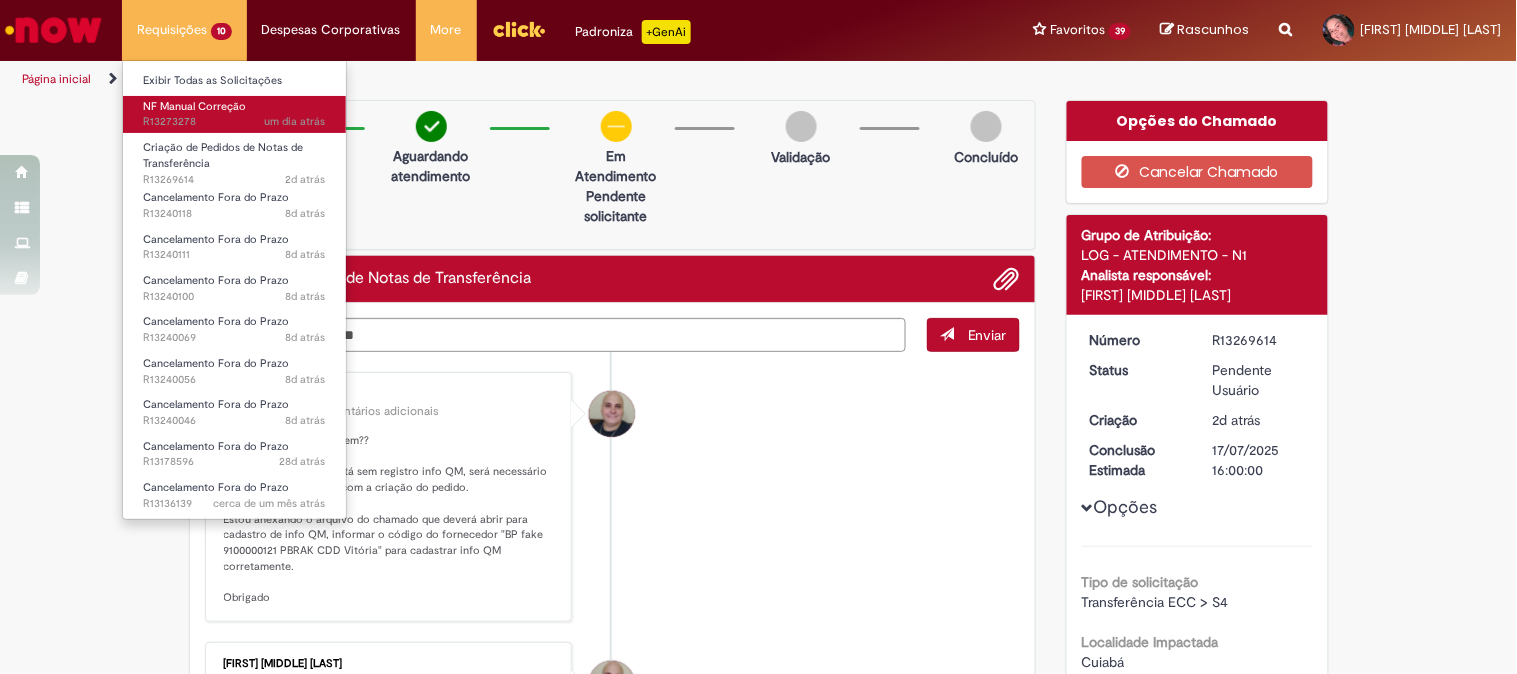 click on "um dia atrás um dia atrás  R13273278" at bounding box center (234, 122) 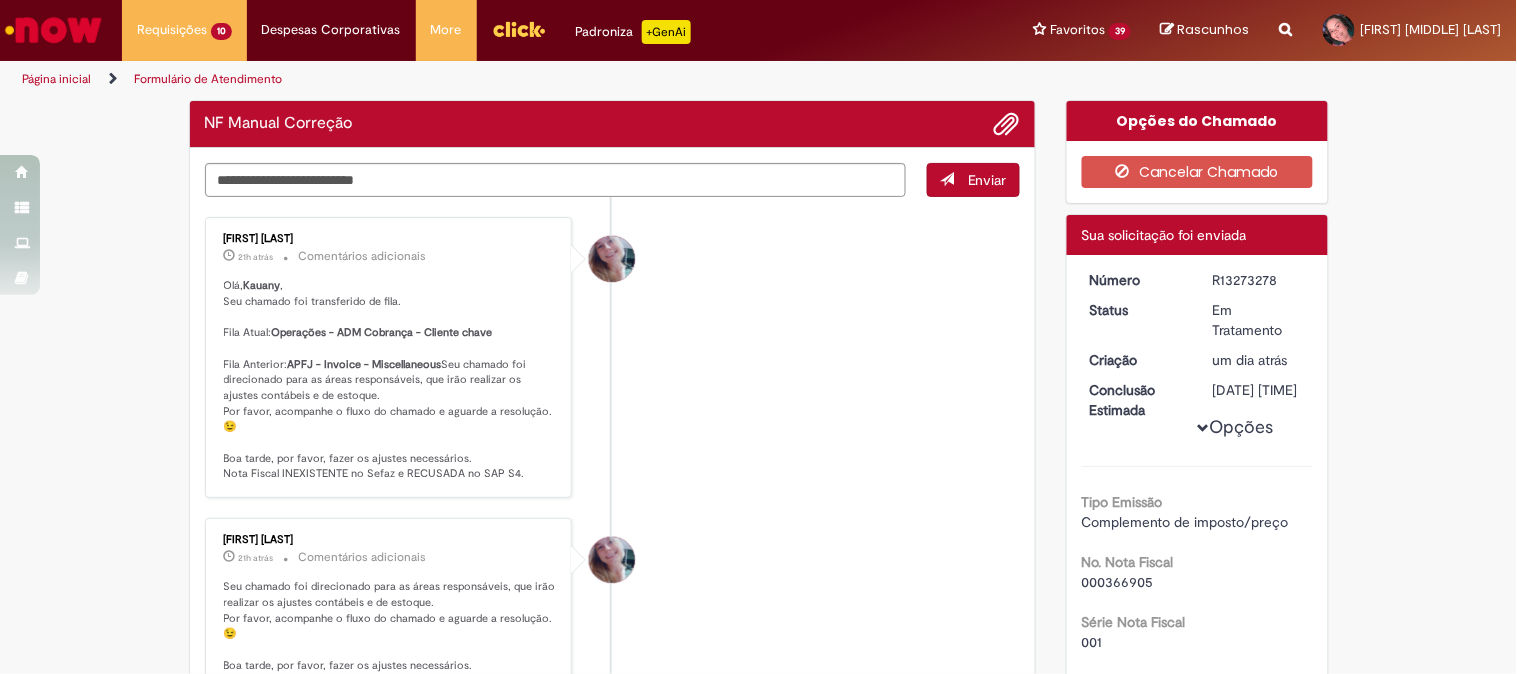 click on "[FIRST] [LAST]
21h atrás 21 horas atrás     Comentários adicionais
Olá,  Kauany ,  Seu chamado foi transferido de fila. Fila Atual:  Operações - ADM Cobrança - Cliente chave Fila Anterior:  APFJ - Invoice - Miscellaneous
Seu chamado foi direcionado para as áreas responsáveis, que irão realizar os ajustes contábeis e de estoque.
Por favor, acompanhe o fluxo do chamado e aguarde a resolução. 😉
Boa tarde, por favor, fazer os ajustes necessários.
Nota Fiscal INEXISTENTE no Sefaz e RECUSADA no SAP S4." at bounding box center [613, 357] 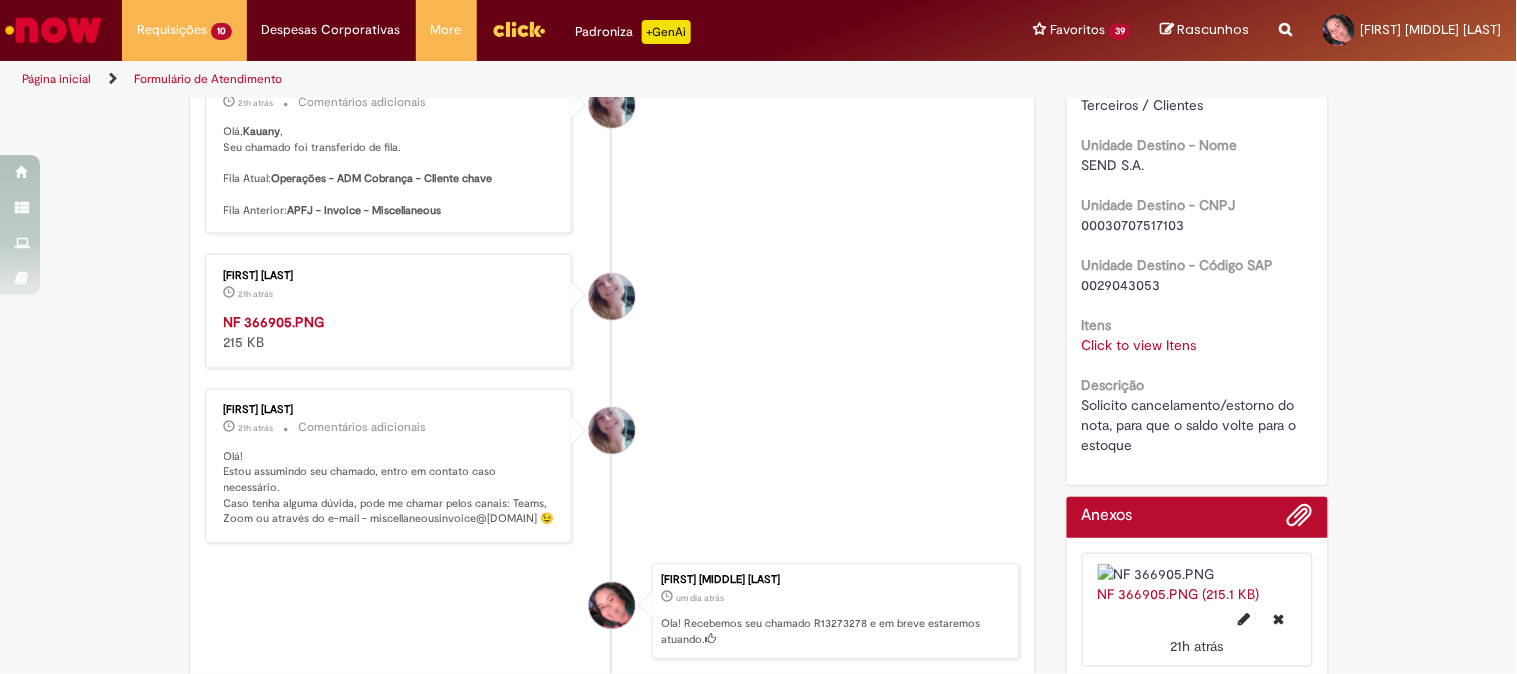 scroll, scrollTop: 666, scrollLeft: 0, axis: vertical 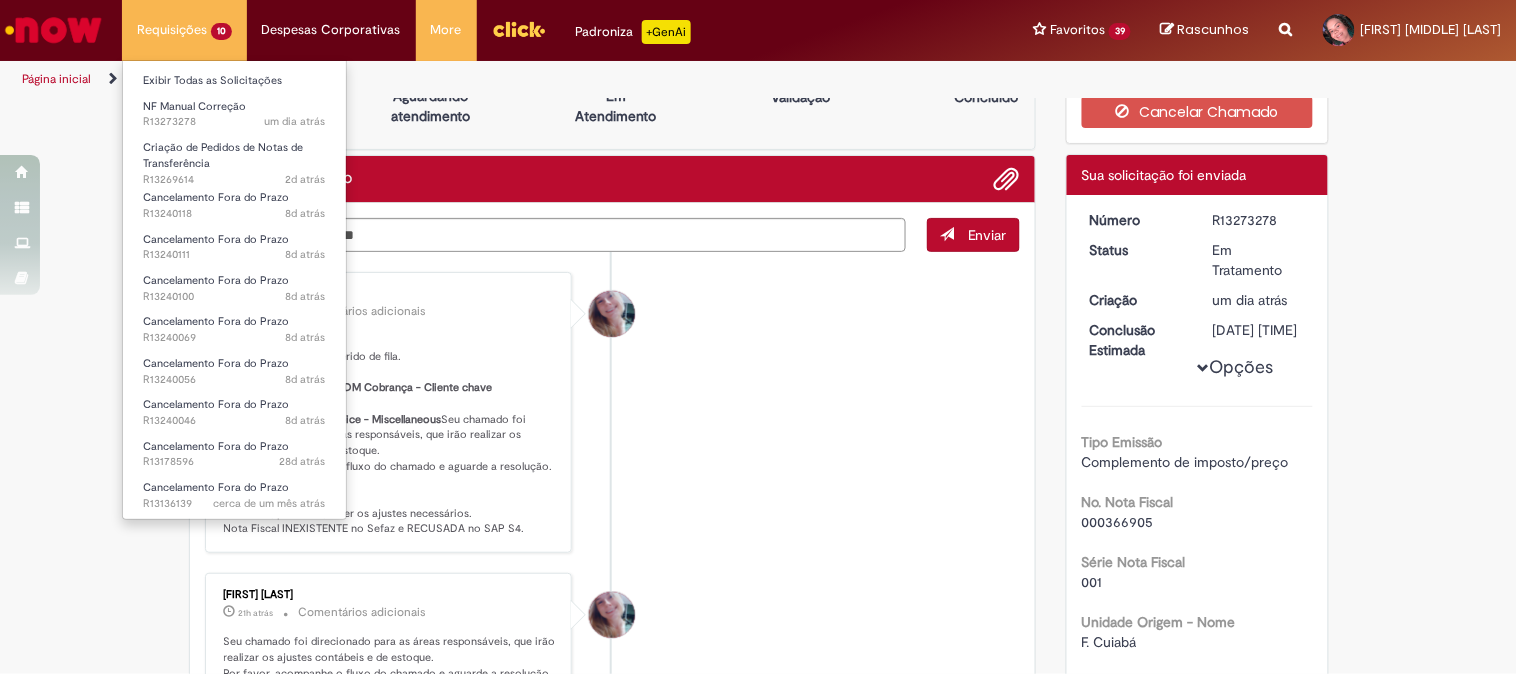 click on "Requisições   10
Exibir Todas as Solicitações
NF Manual Correção
um dia atrás um dia atrás  R13273278
Criação de Pedidos de Notas de Transferência
2d atrás 2 dias atrás  R13269614
Cancelamento Fora do Prazo
8d atrás 8 dias atrás  R13240118
Cancelamento Fora do Prazo
8d atrás 8 dias atrás  R13240111
Cancelamento Fora do Prazo
8d atrás 8 dias atrás  R13240100
Cancelamento Fora do Prazo
8d atrás 8 dias atrás  R13240069
Cancelamento Fora do Prazo
8d atrás 8 dias atrás  R13240056
Cancelamento Fora do Prazo
8d atrás 8 dias atrás  R13240046
Cancelamento Fora do Prazo
28d atrás 28 dias atrás  R13178596
Cancelamento Fora do Prazo
cerca de um mês atrás cerca de um mês atrás  R13136139" at bounding box center (184, 30) 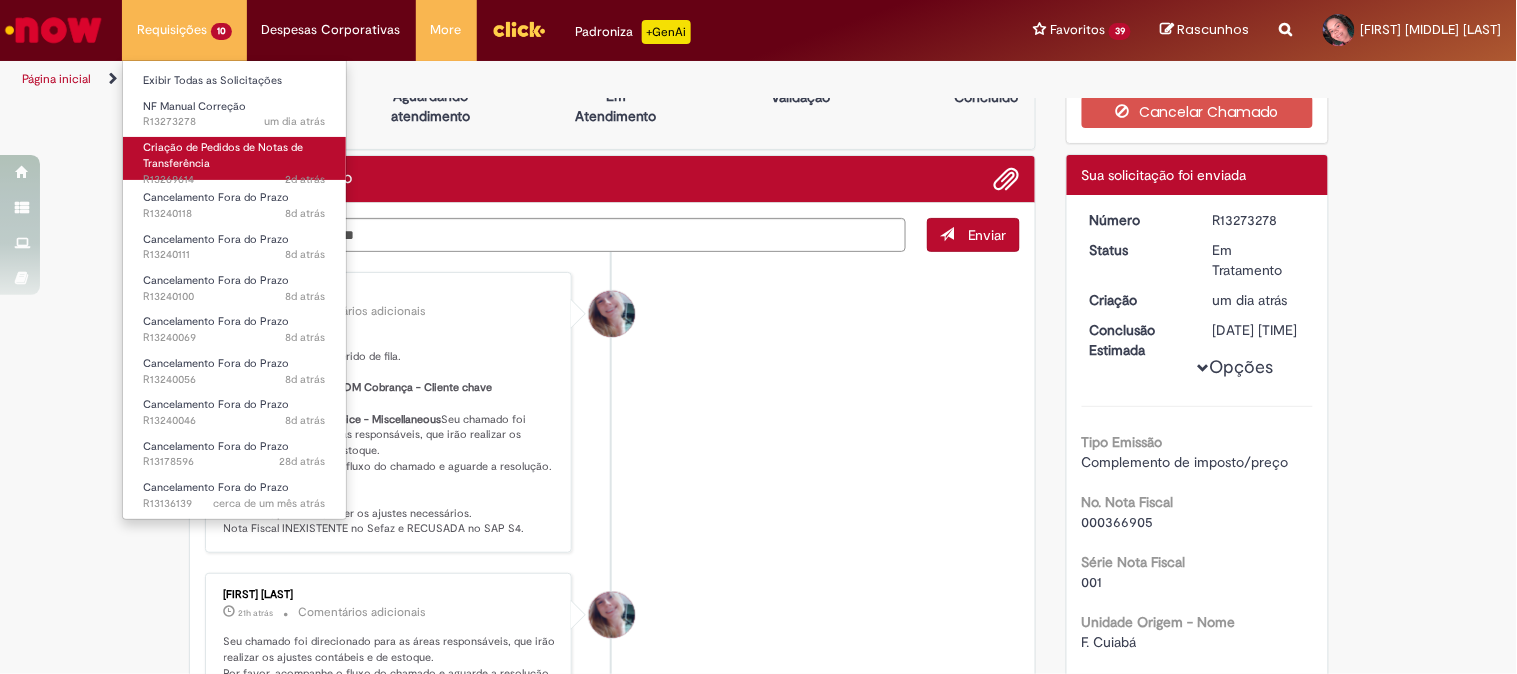 click on "2d atrás 2 dias atrás  R13269614" at bounding box center [234, 180] 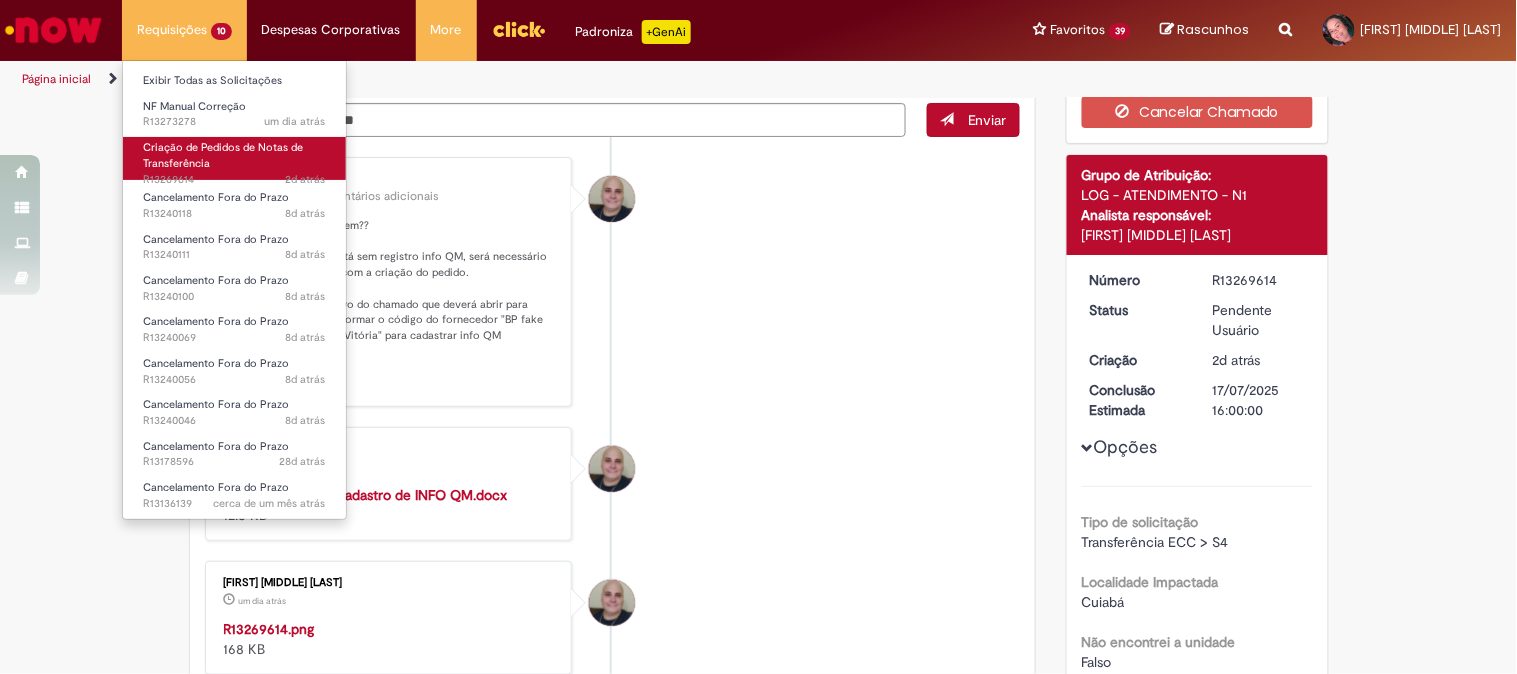 scroll, scrollTop: 0, scrollLeft: 0, axis: both 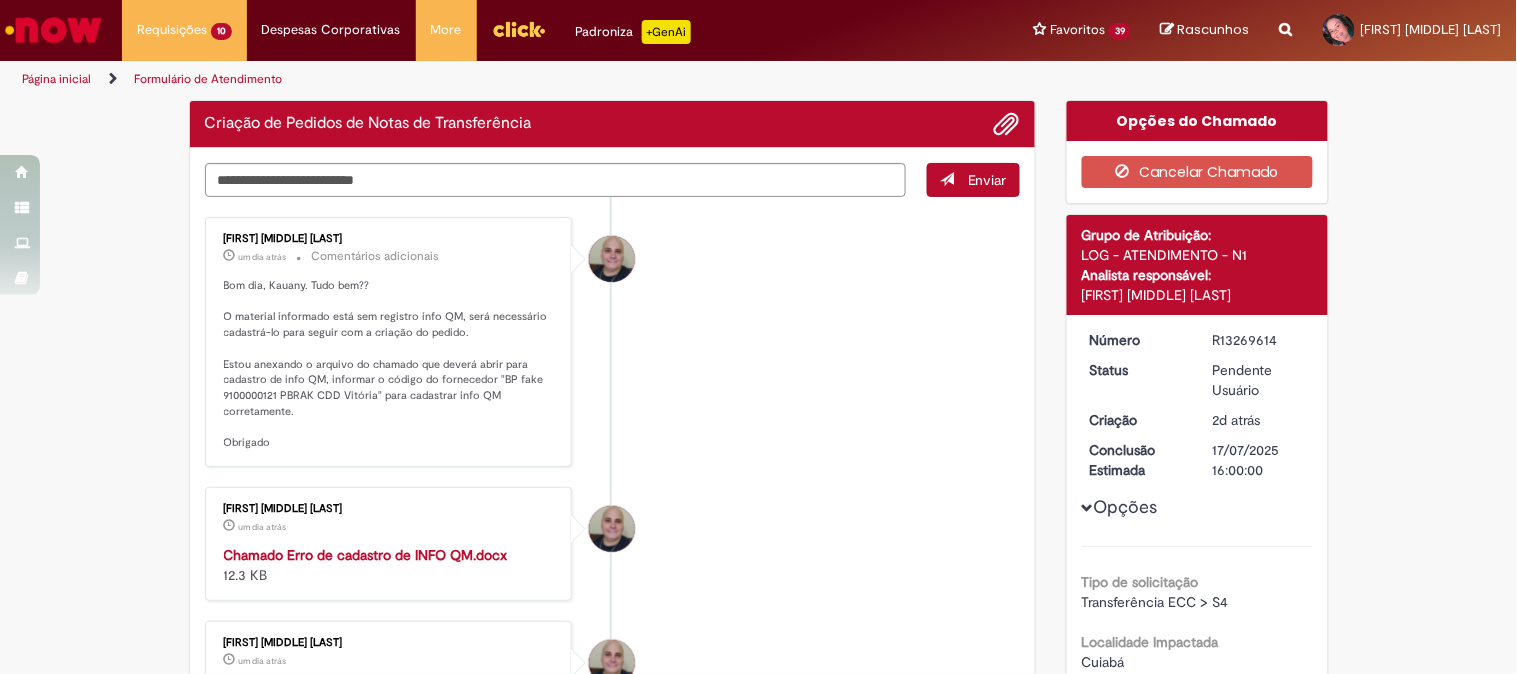 click on "[FIRST] [MIDDLE] [LAST]
um dia atrás um dia atrás     Comentários adicionais
Bom dia, Kauany. Tudo bem??
O material informado está sem registro info QM, será necessário cadastrá-lo para seguir com a criação do pedido.
Estou anexando o arquivo do chamado que deverá abrir para cadastro de info QM, informar o código do fornecedor "BP fake 9100000121 PBRAK CDD Vitória" para cadastrar info QM corretamente.
Obrigado" at bounding box center [613, 342] 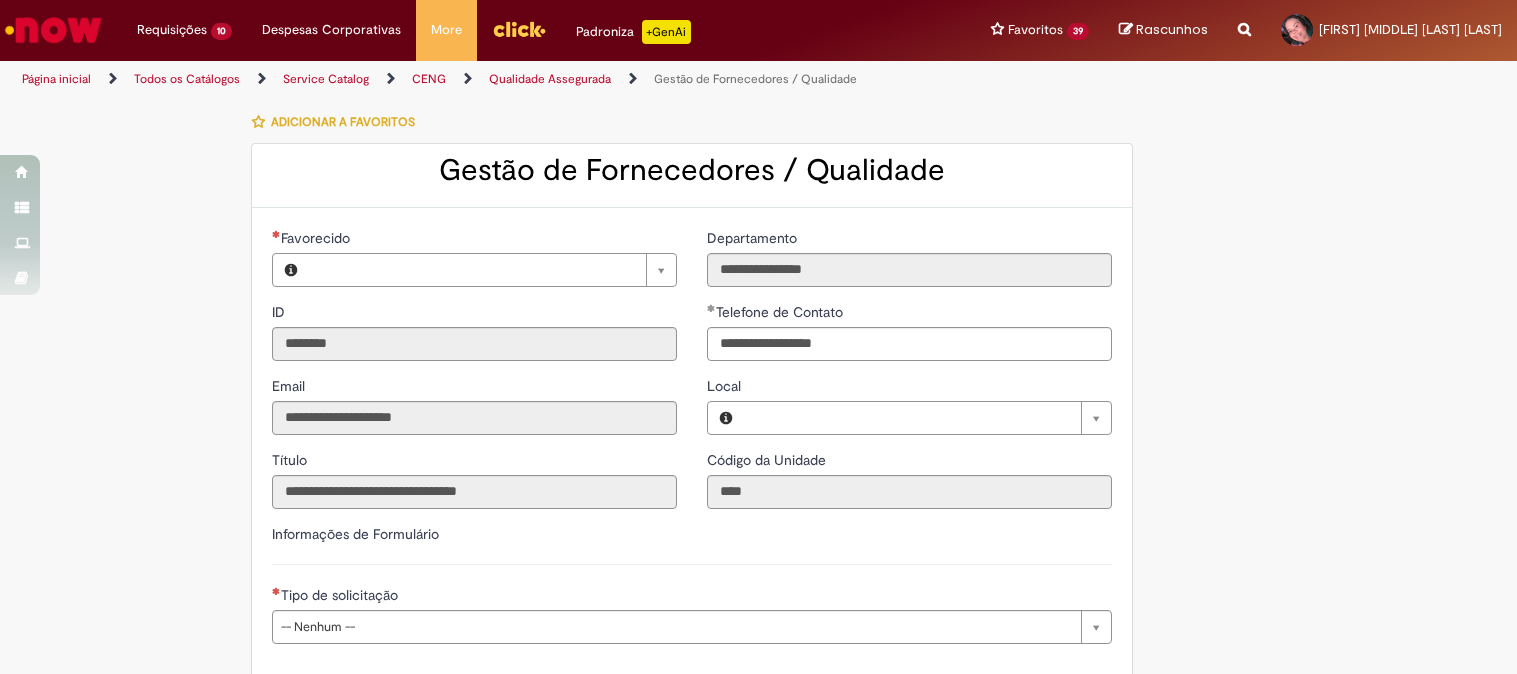 type on "**********" 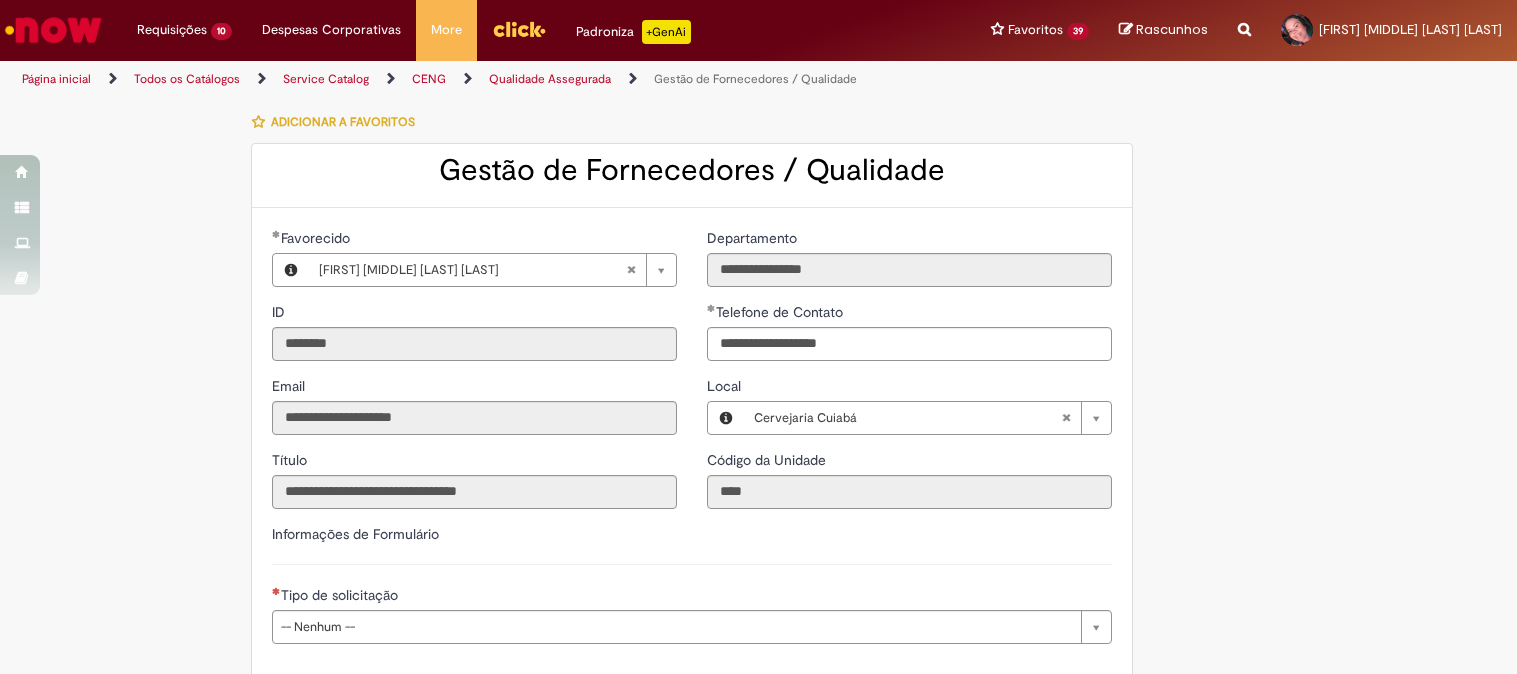 scroll, scrollTop: 0, scrollLeft: 0, axis: both 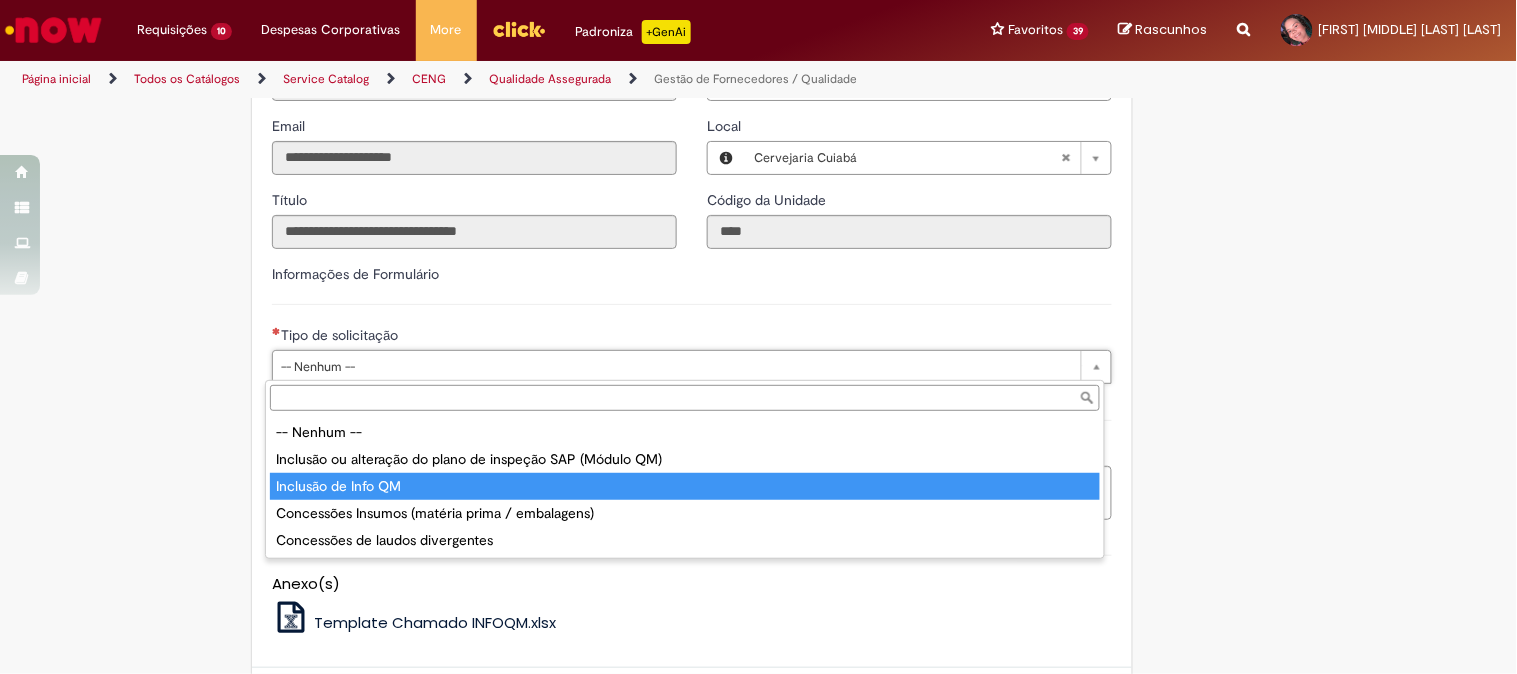 type on "**********" 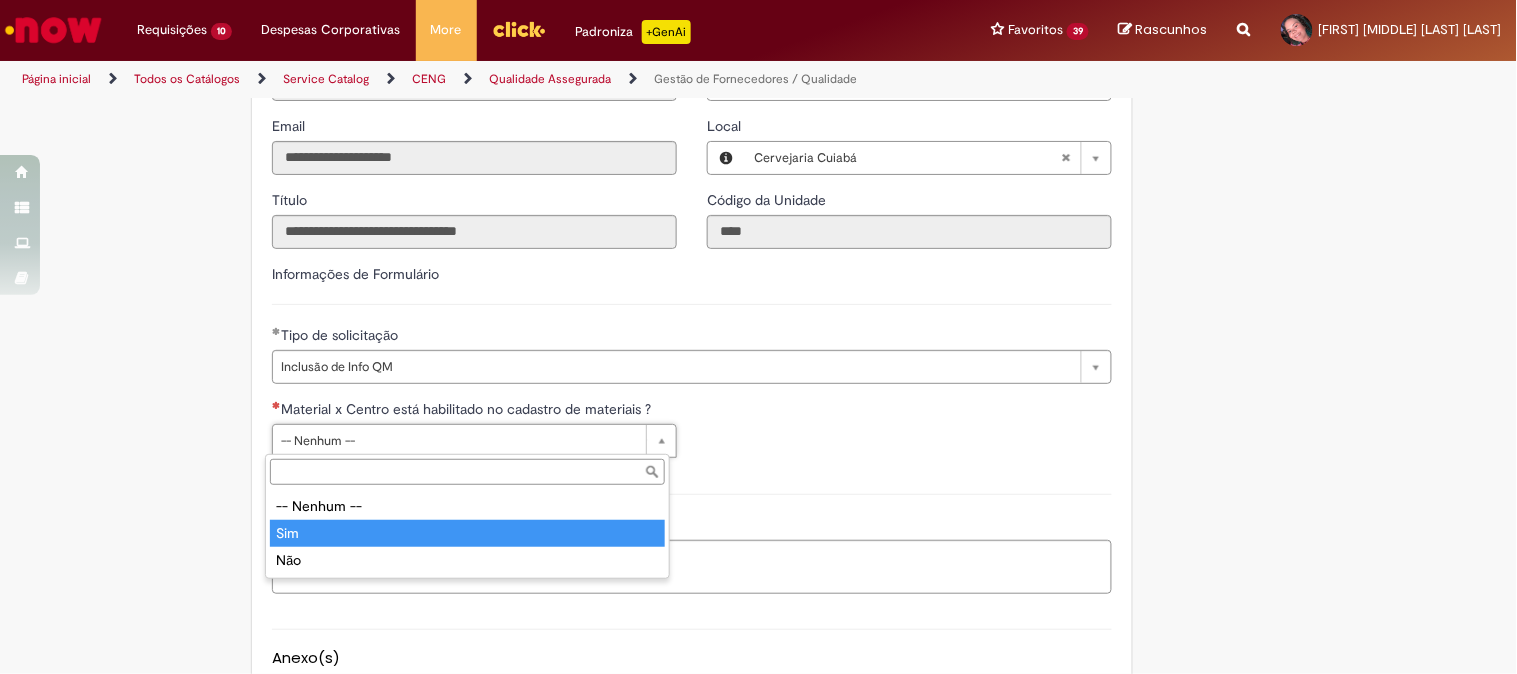 type on "***" 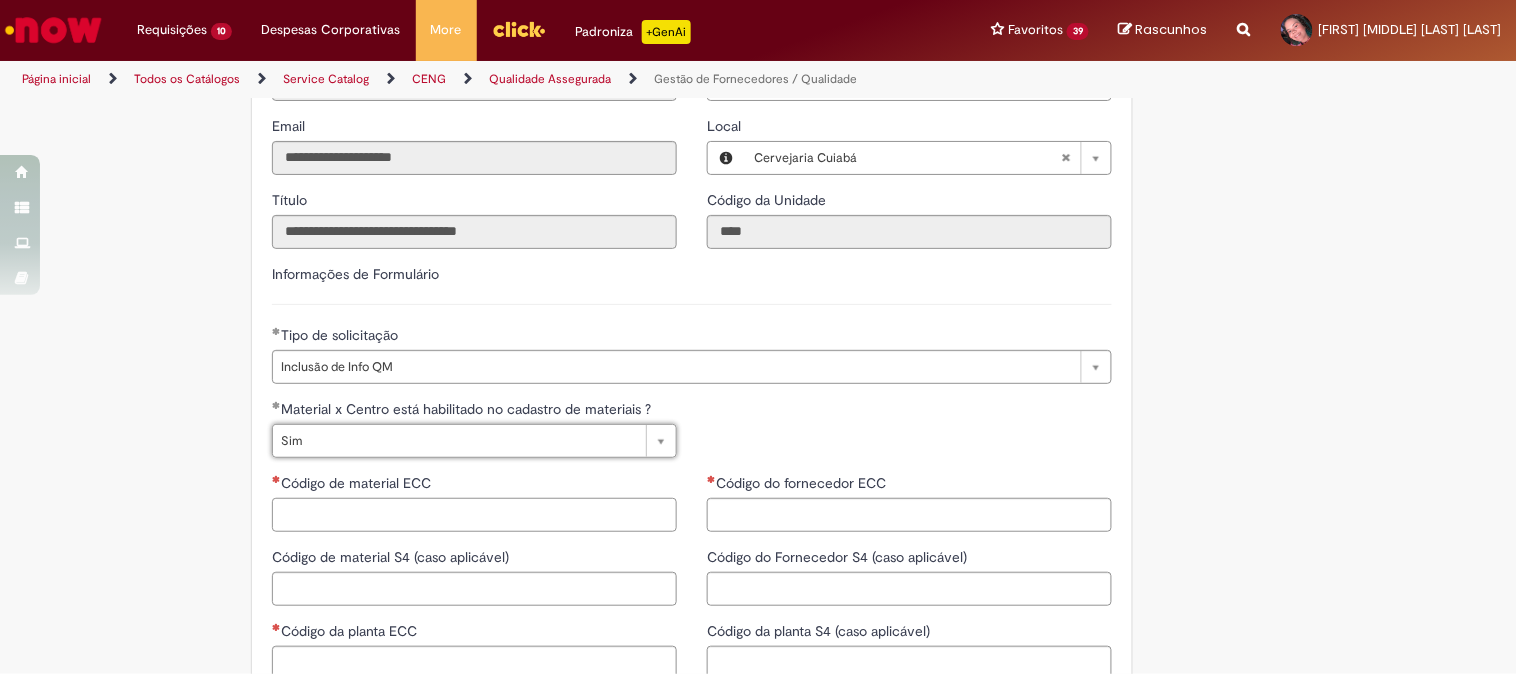 click on "Código de material ECC" at bounding box center [474, 515] 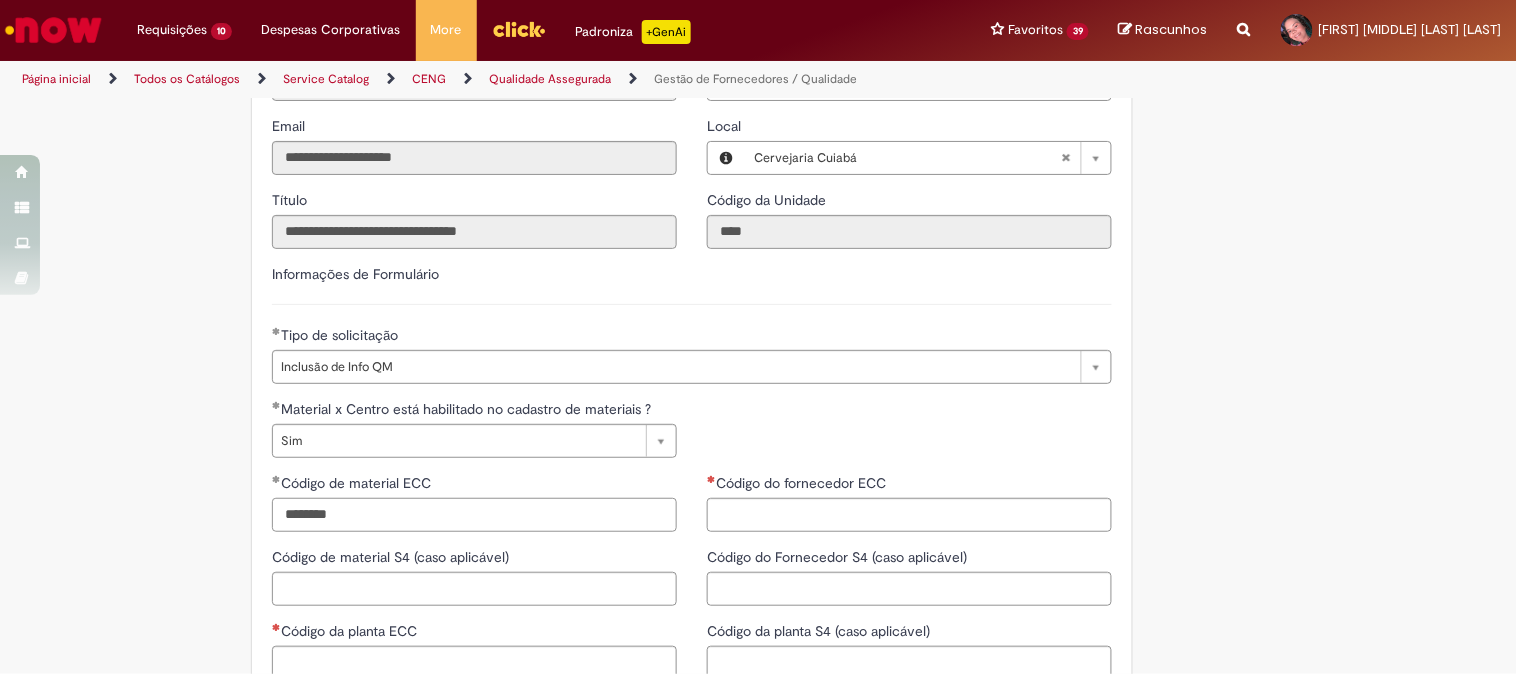 type on "********" 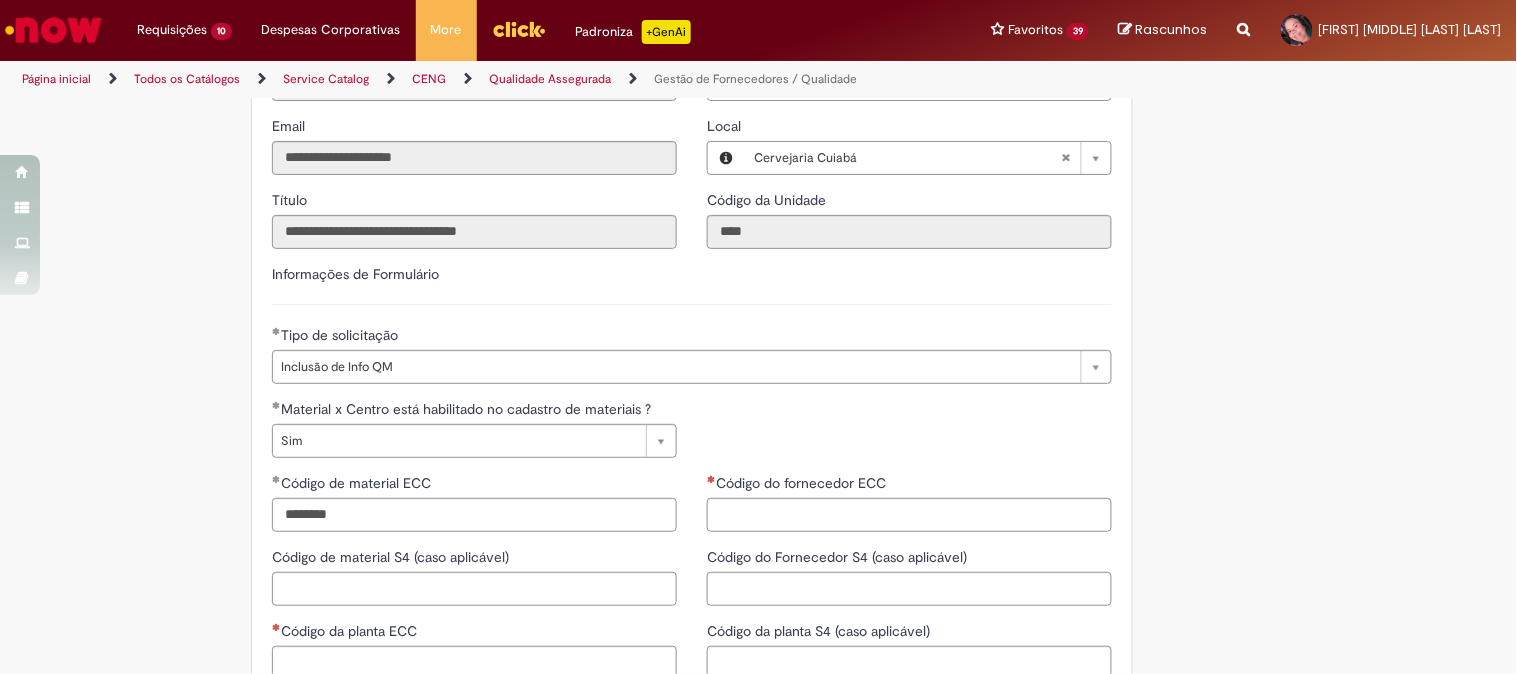 click on "Código do fornecedor ECC" at bounding box center [909, 485] 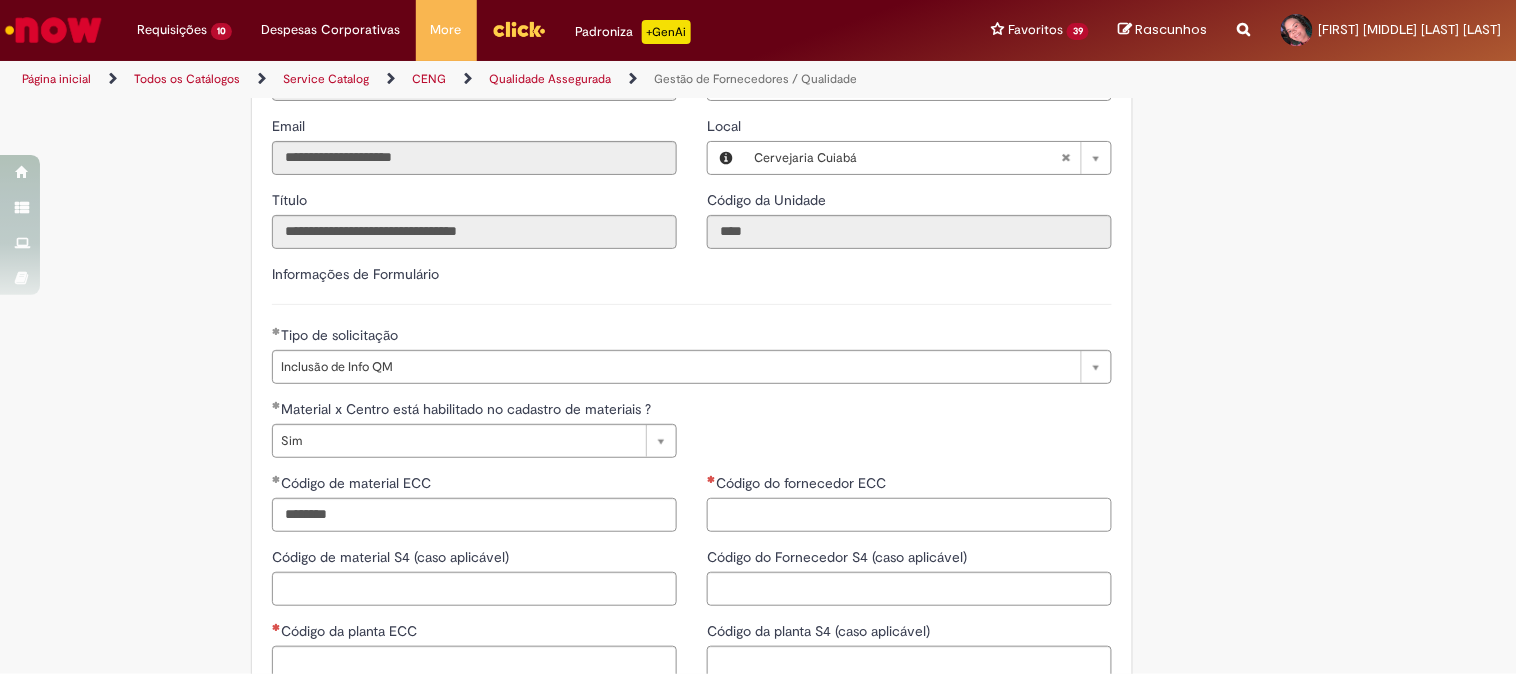 click on "Código do fornecedor ECC" at bounding box center (909, 515) 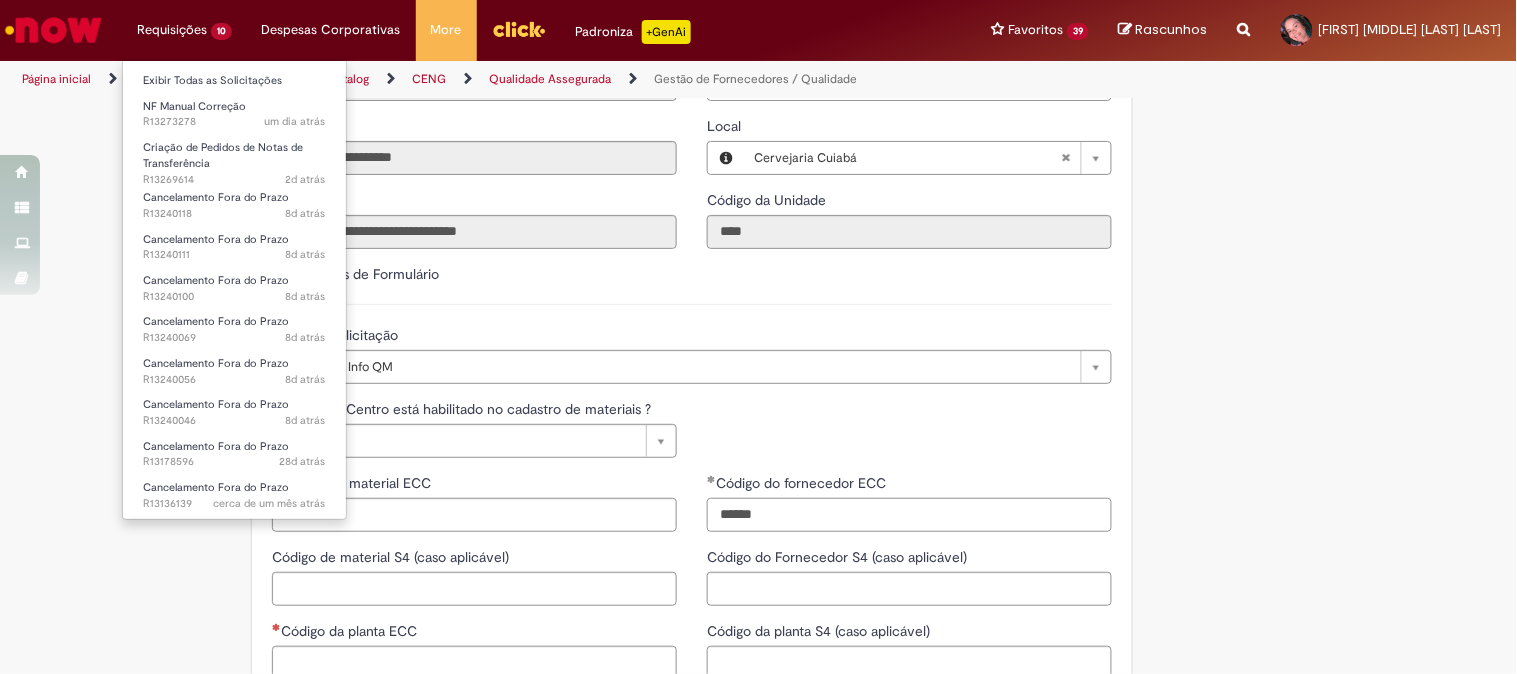 type on "******" 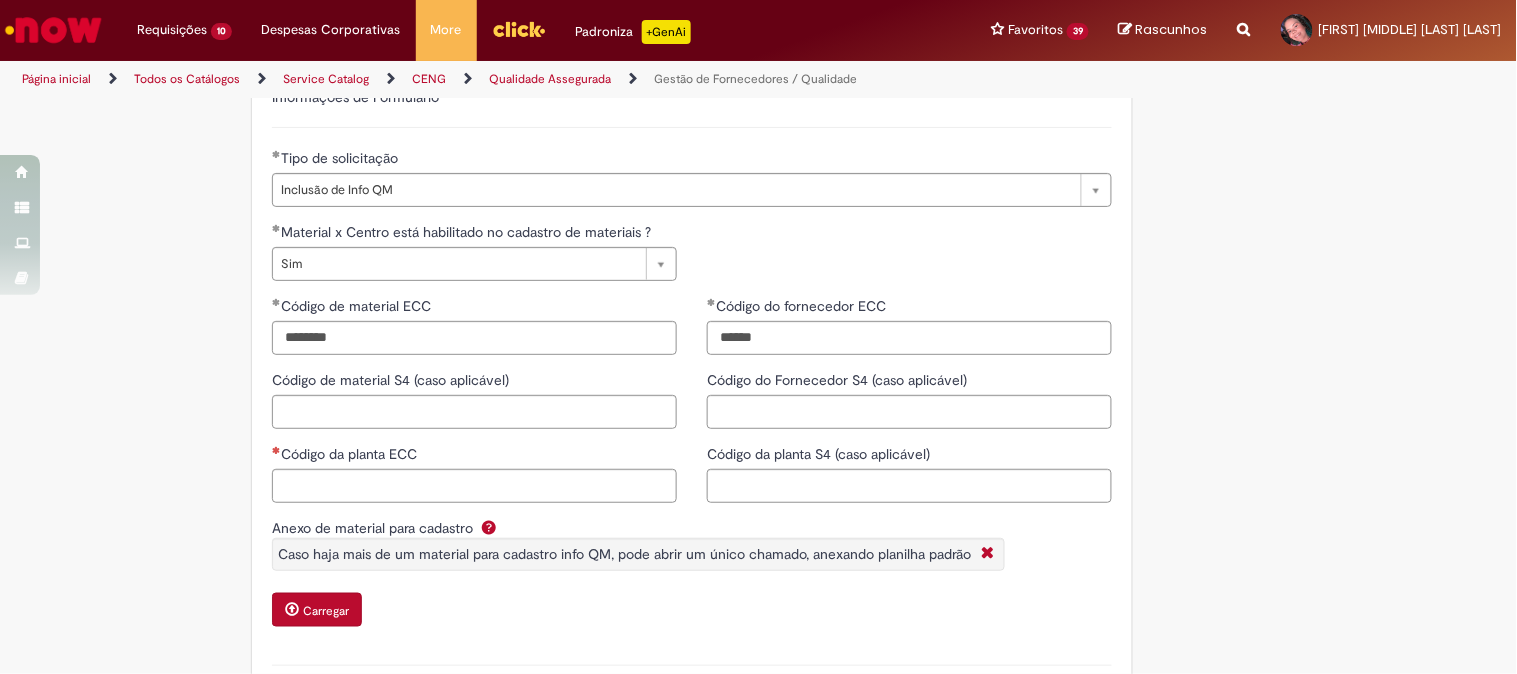scroll, scrollTop: 482, scrollLeft: 0, axis: vertical 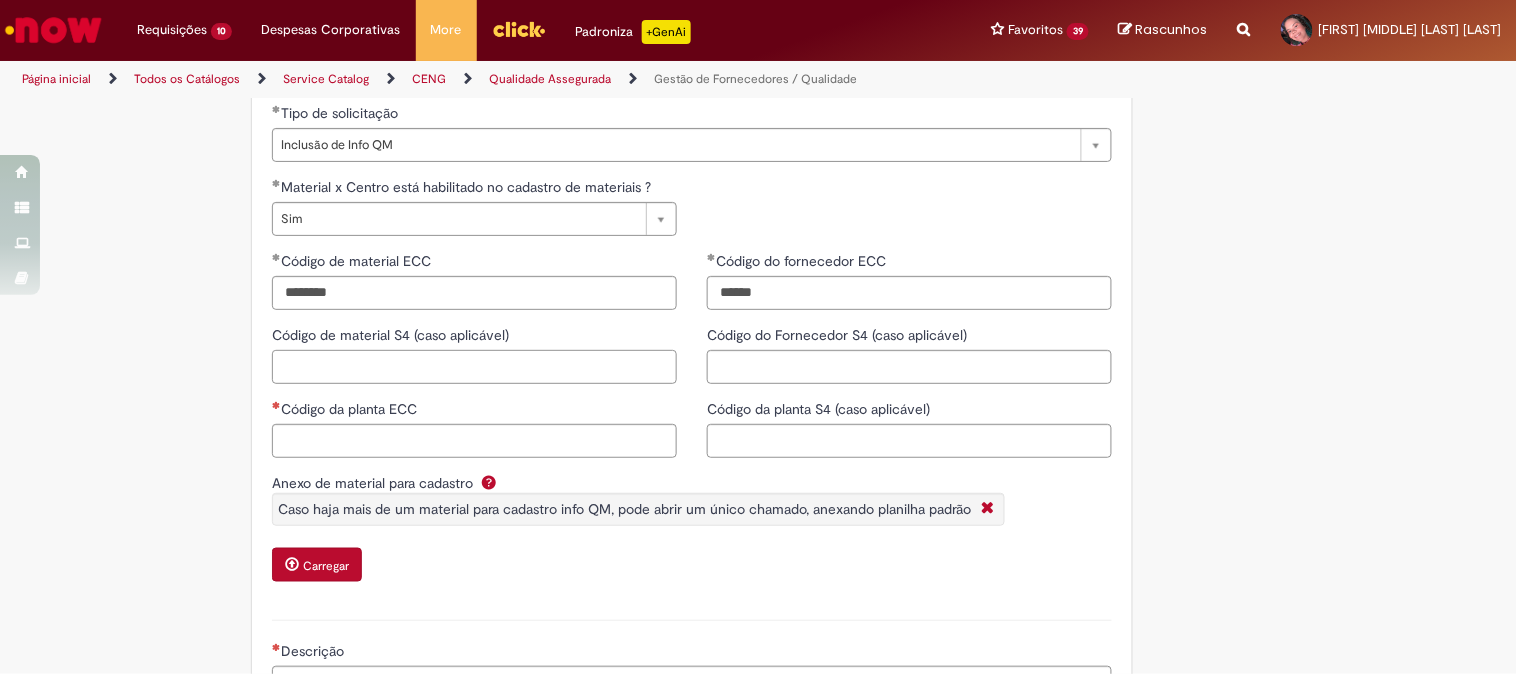click on "Código de material S4 (caso aplicável)" at bounding box center (474, 367) 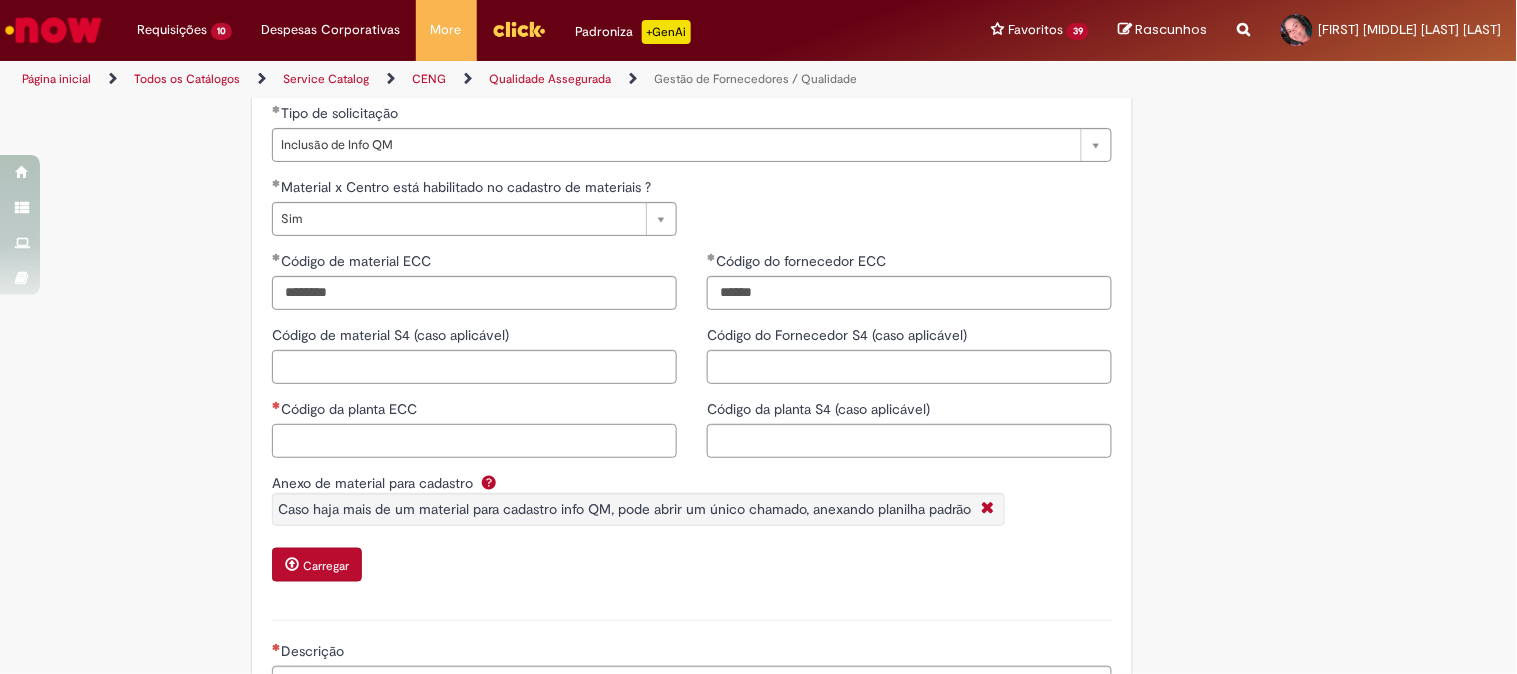 click on "Código da planta ECC" at bounding box center (474, 441) 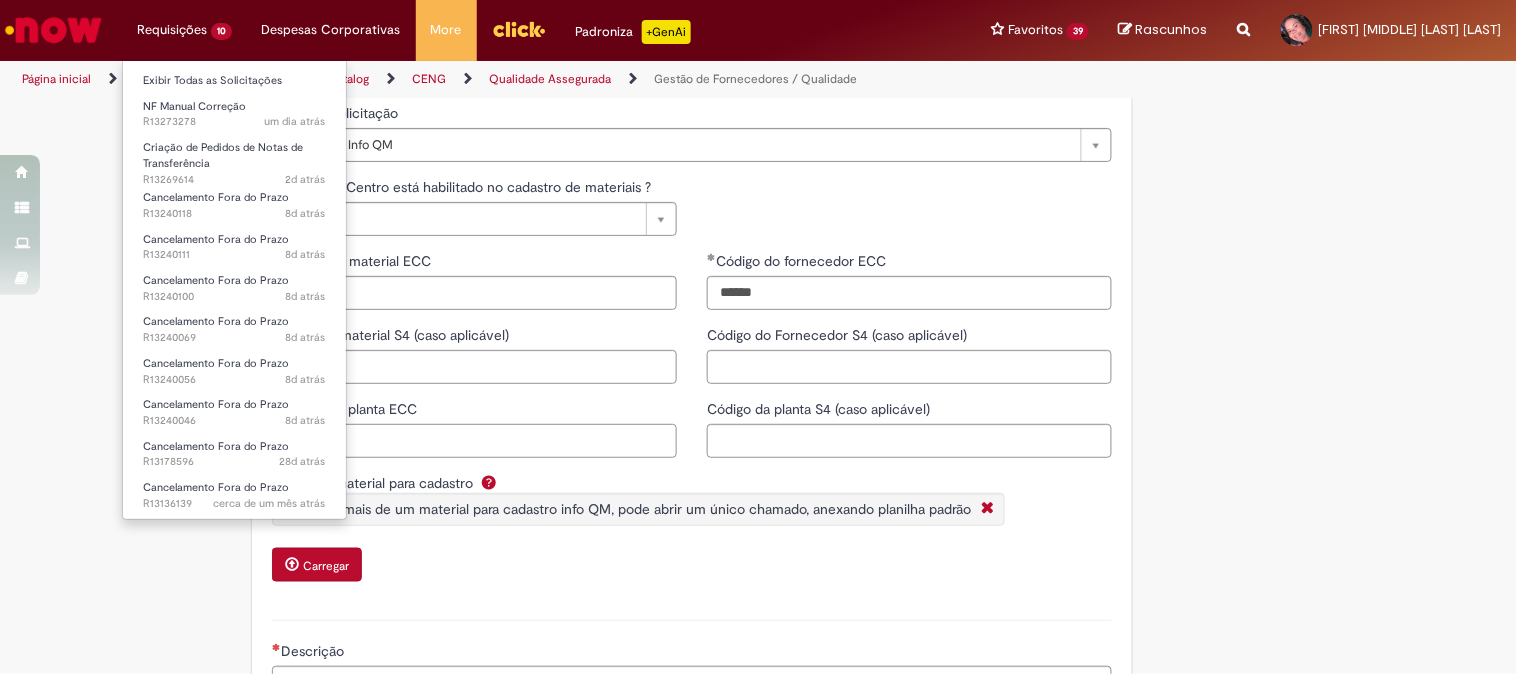 type on "*" 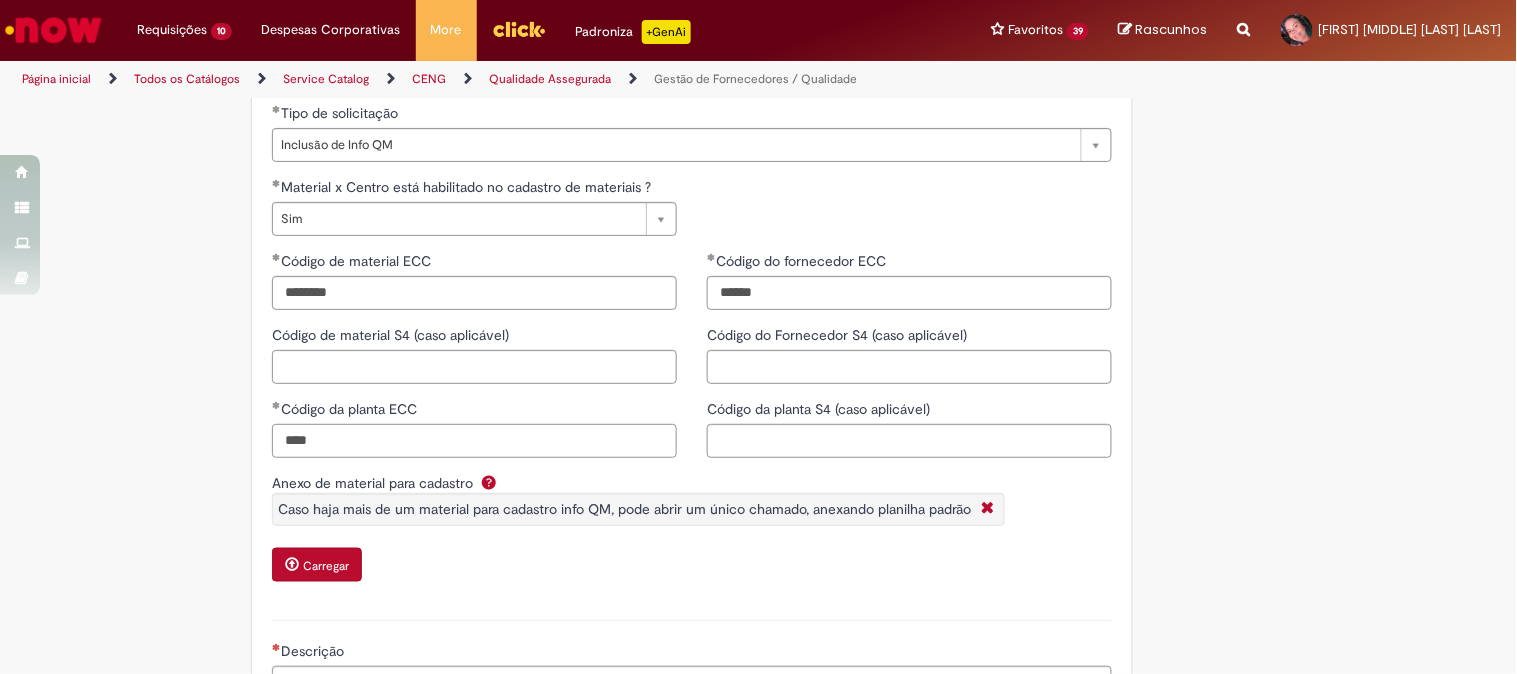 type on "****" 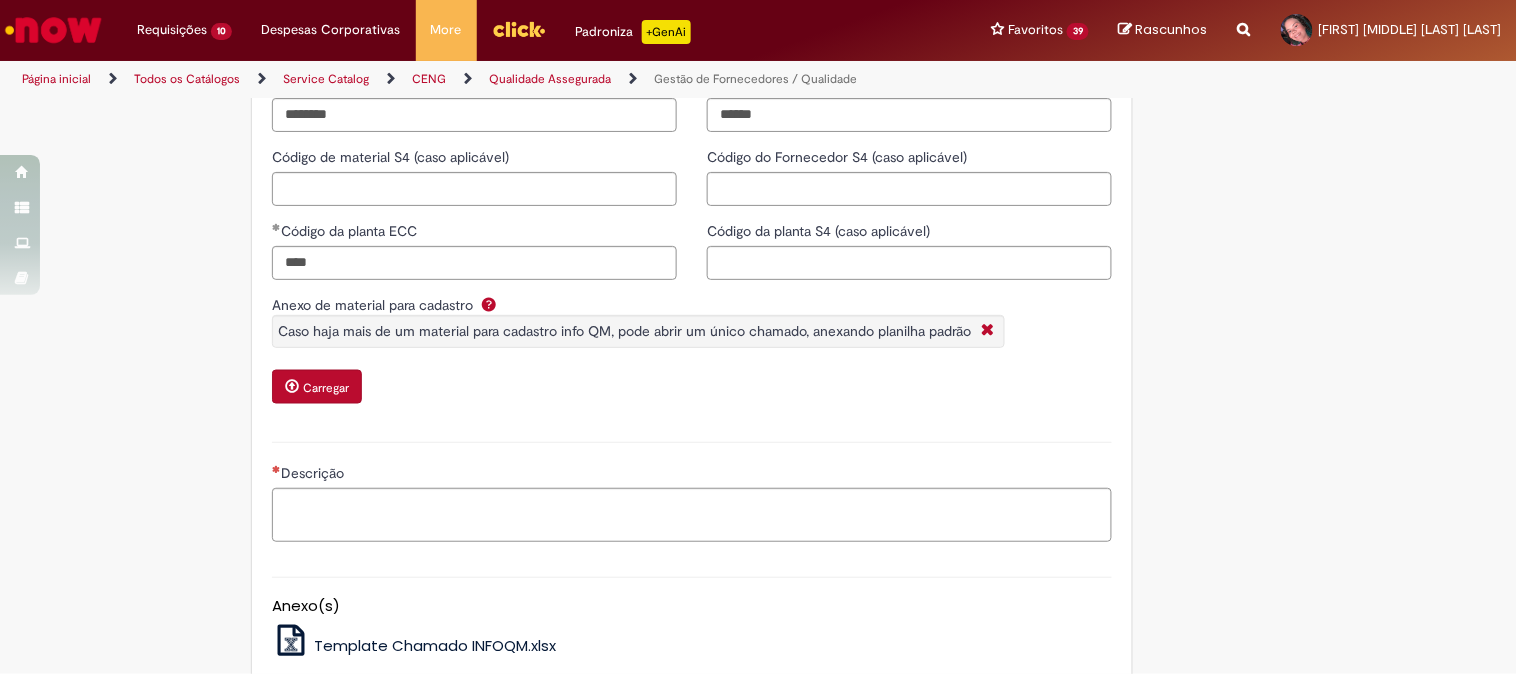 scroll, scrollTop: 704, scrollLeft: 0, axis: vertical 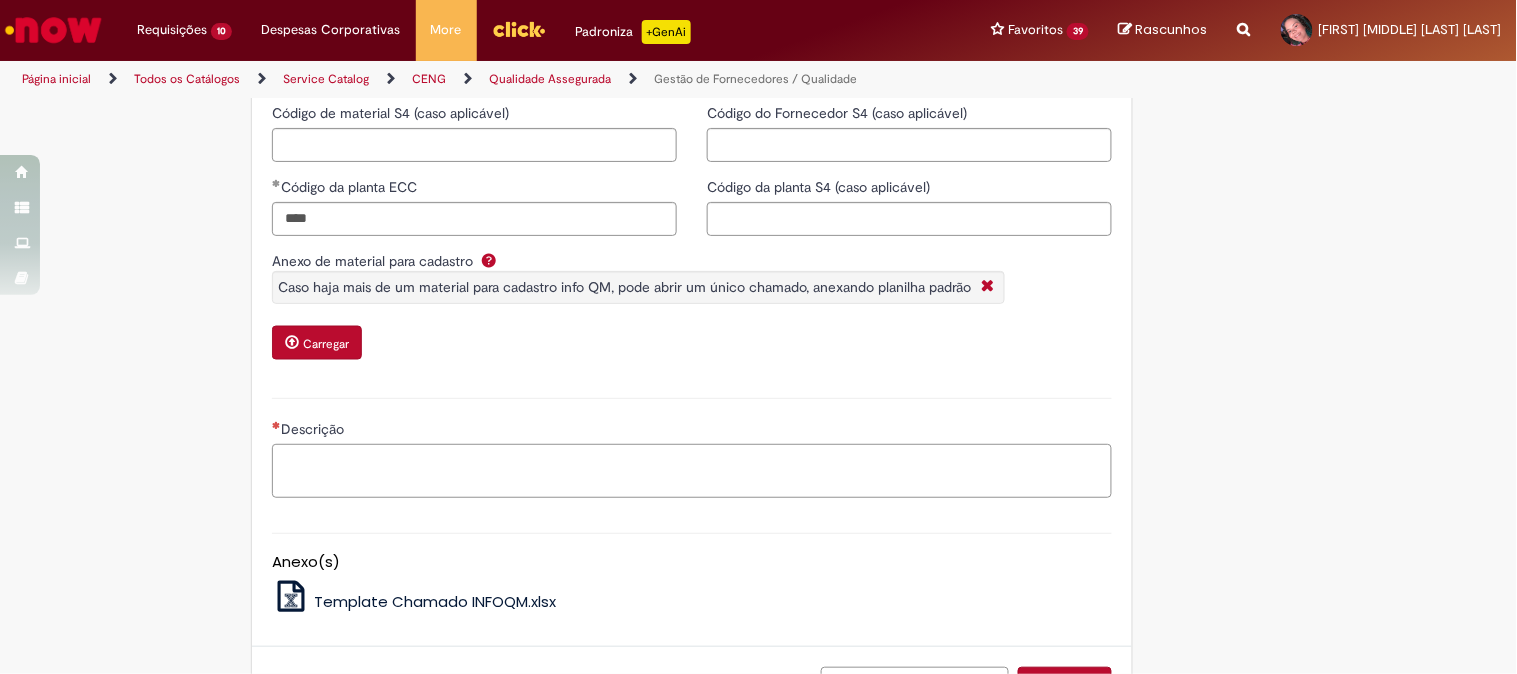 click on "Descrição" at bounding box center (692, 471) 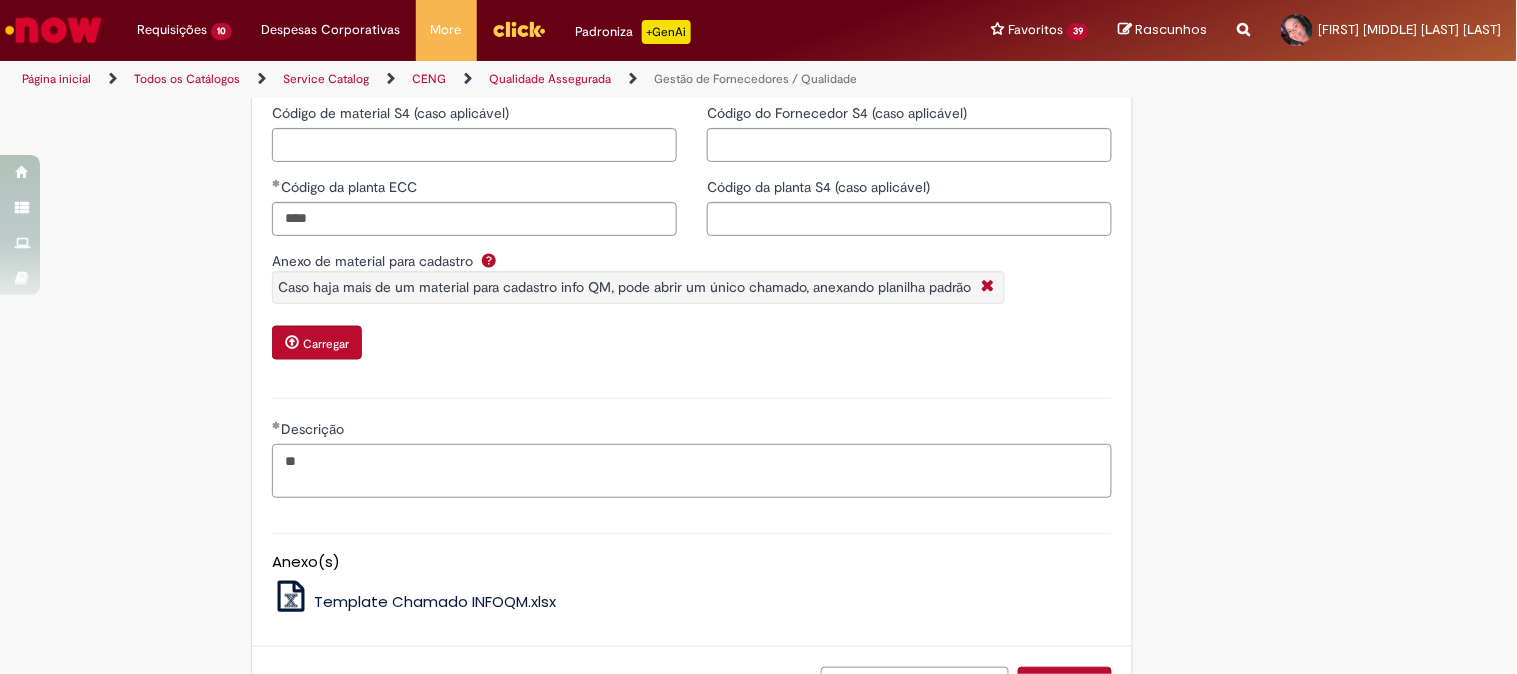 type on "*" 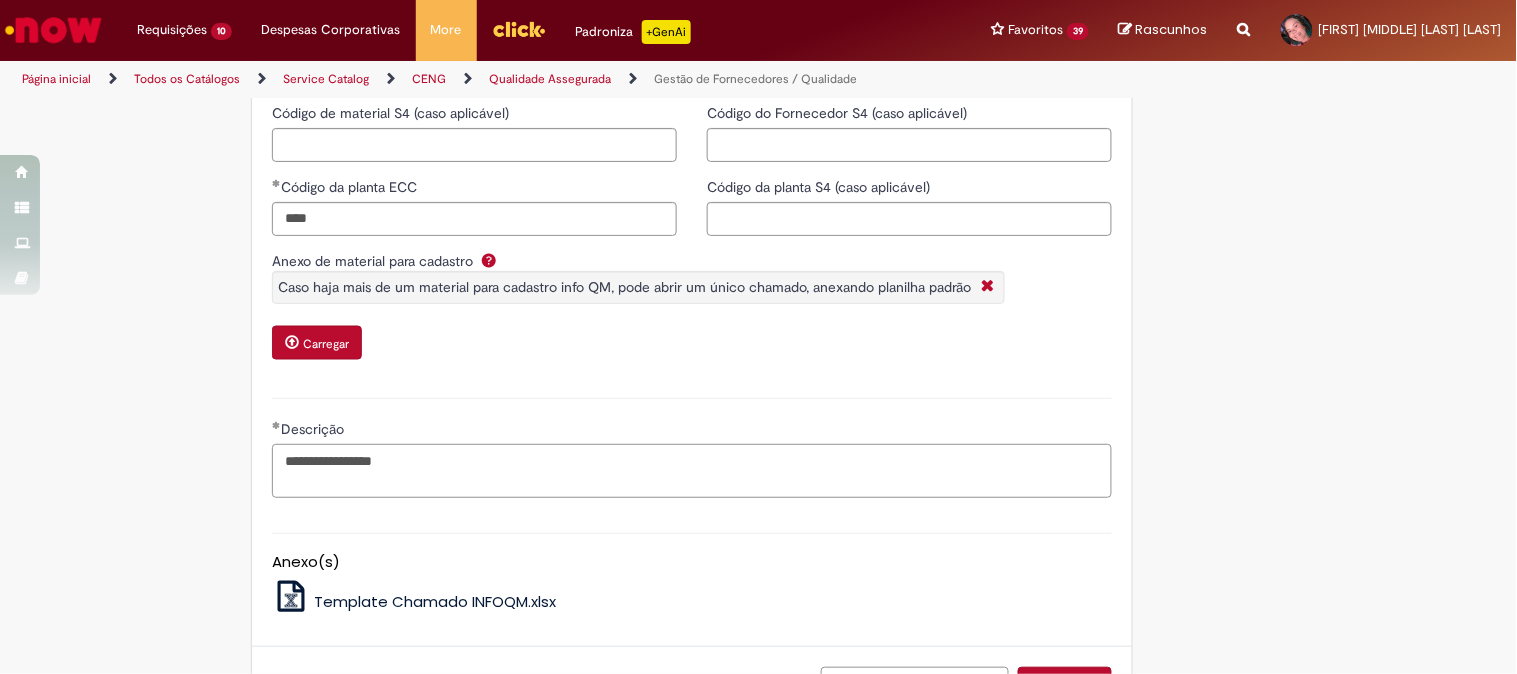type on "**********" 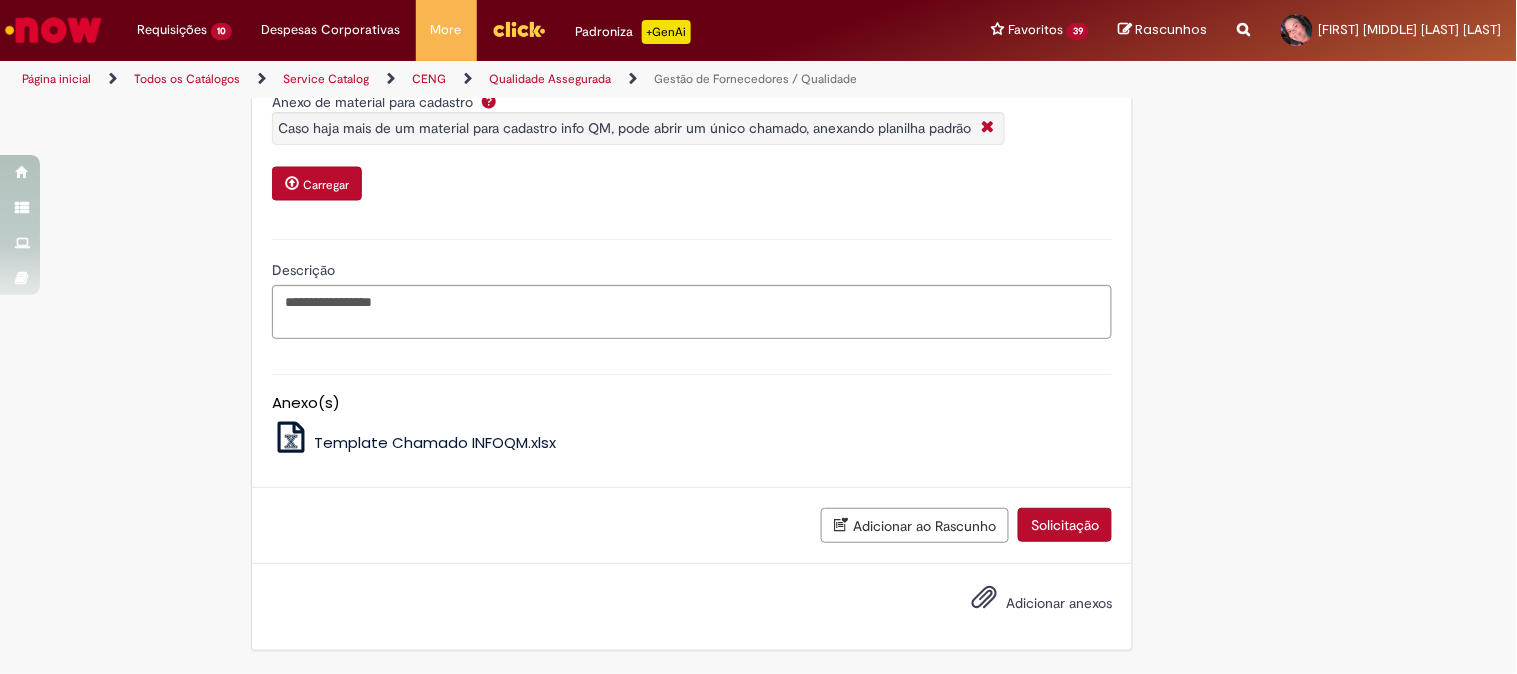 click on "Solicitação" at bounding box center (1065, 525) 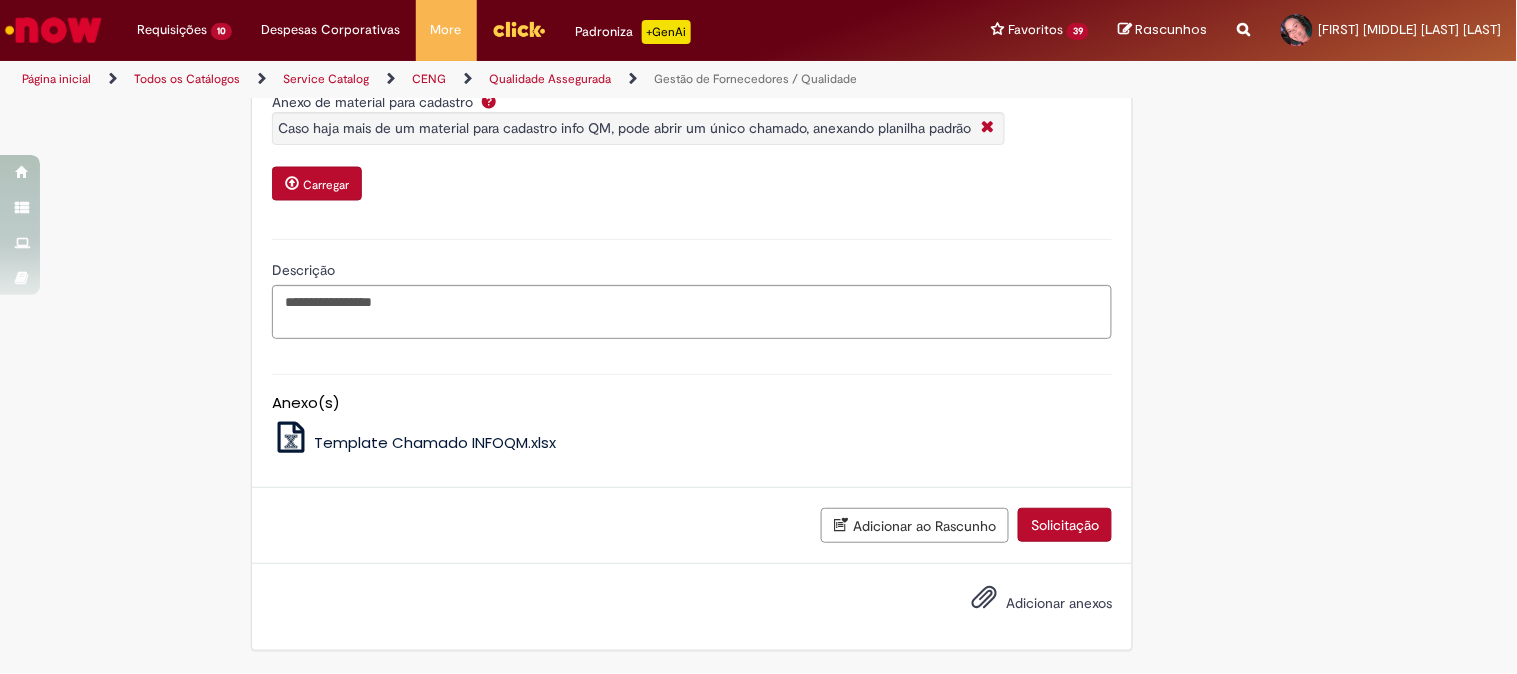 scroll, scrollTop: 821, scrollLeft: 0, axis: vertical 